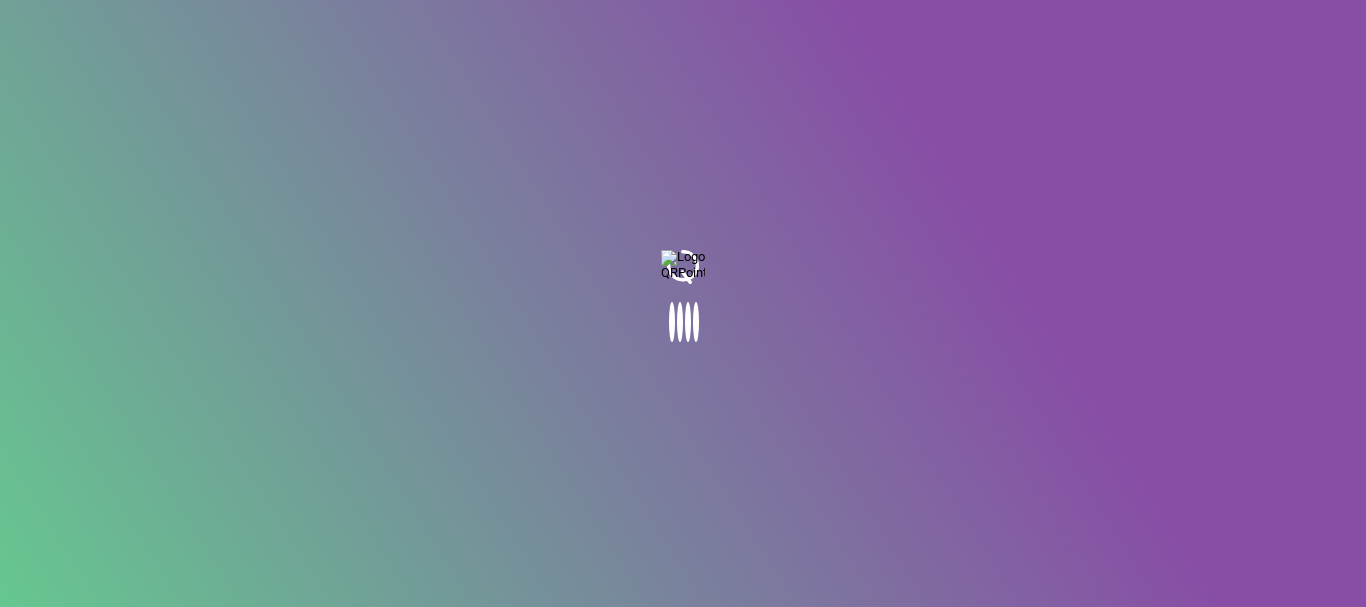 scroll, scrollTop: 0, scrollLeft: 0, axis: both 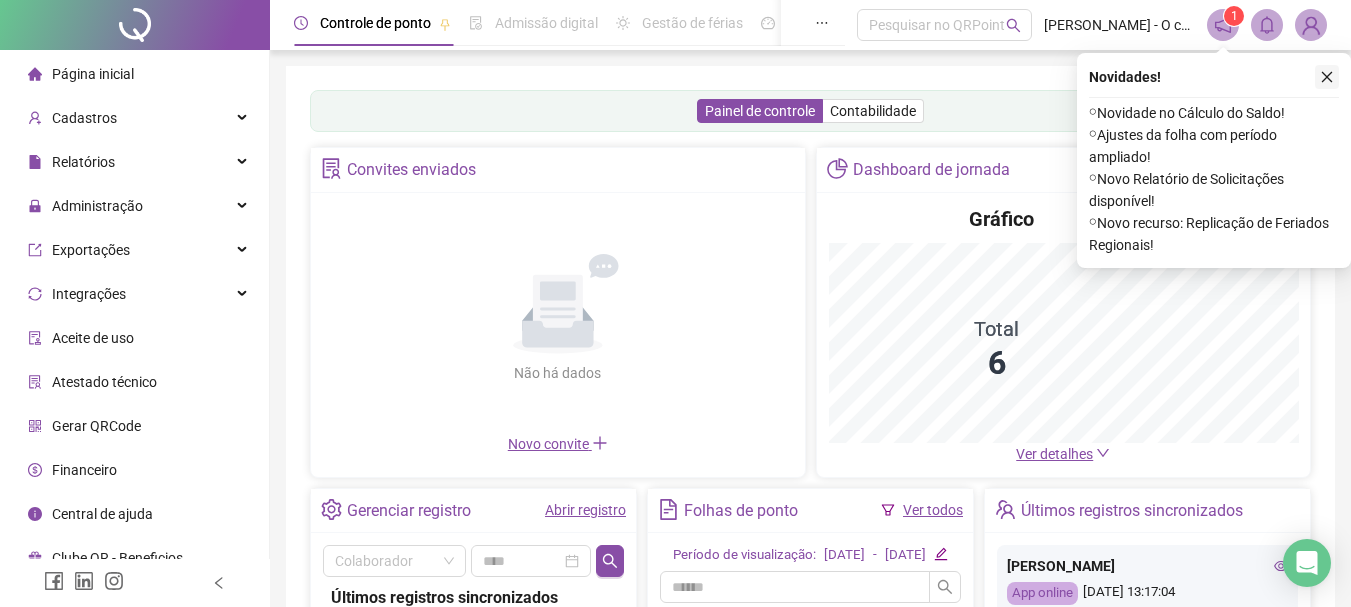 click 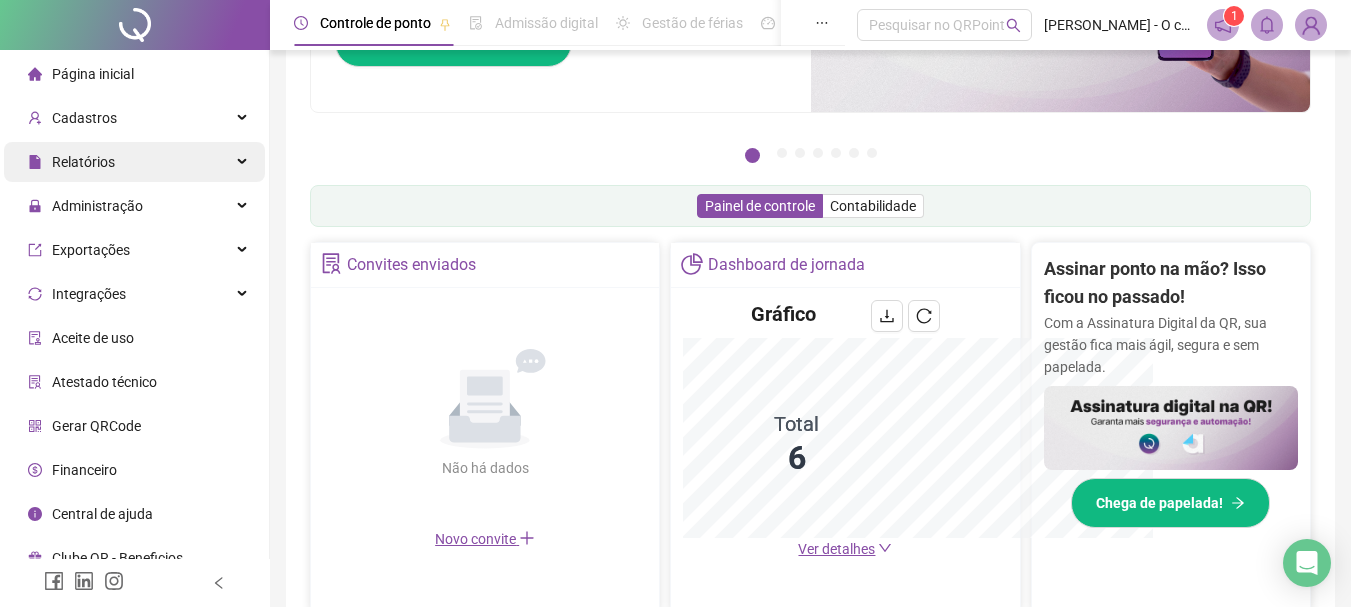 scroll, scrollTop: 295, scrollLeft: 0, axis: vertical 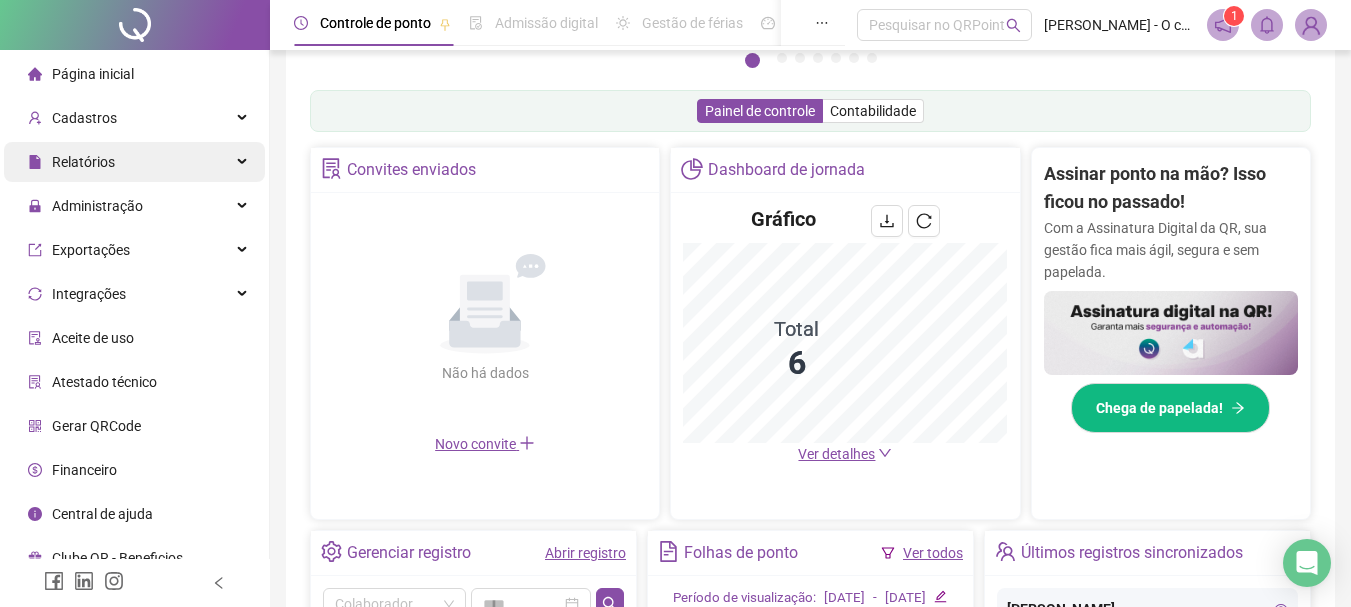 click on "Relatórios" at bounding box center [134, 162] 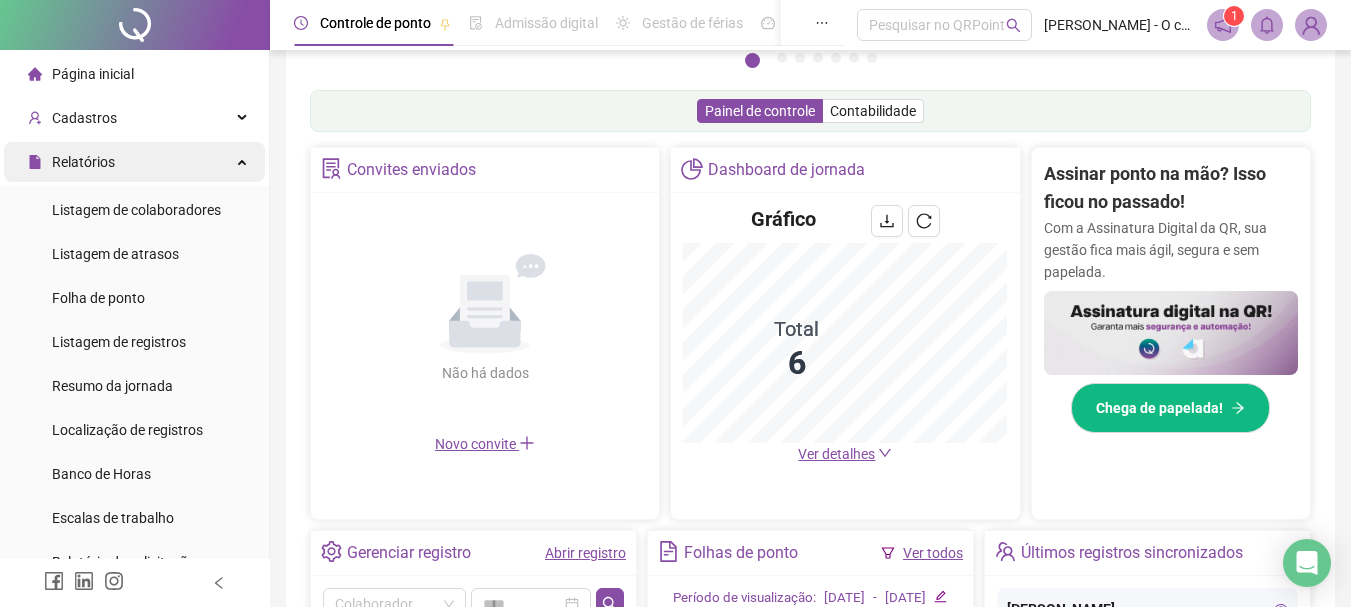 click on "Relatórios" at bounding box center [134, 162] 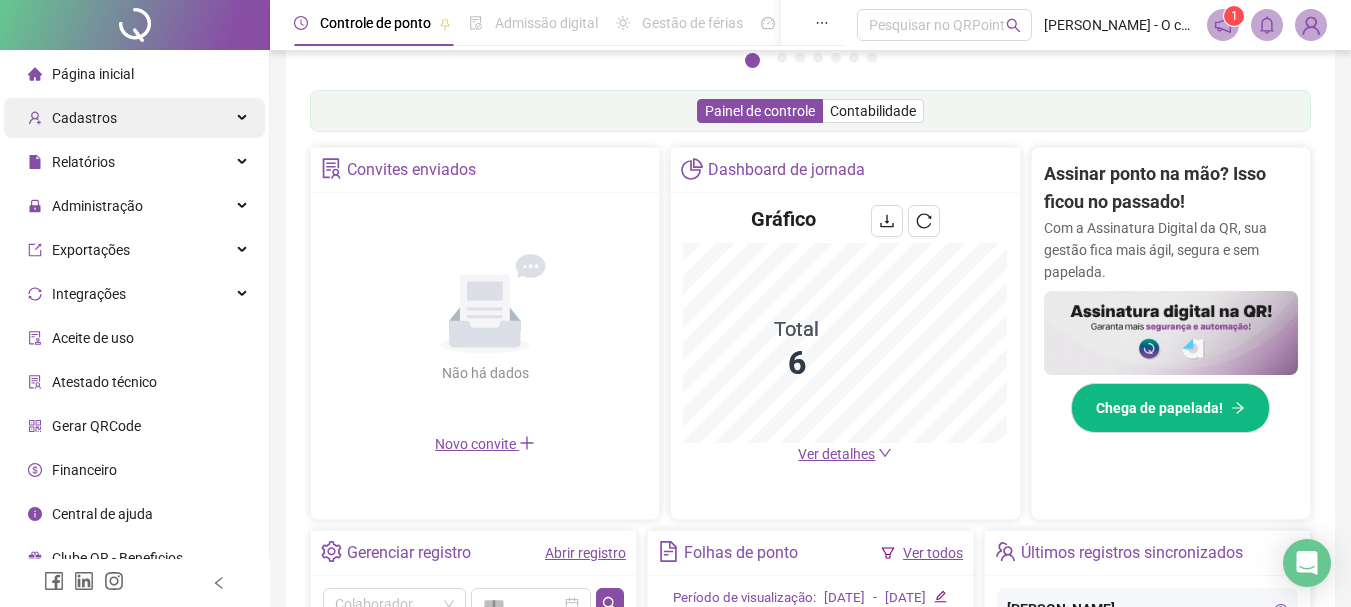 click on "Cadastros" at bounding box center [134, 118] 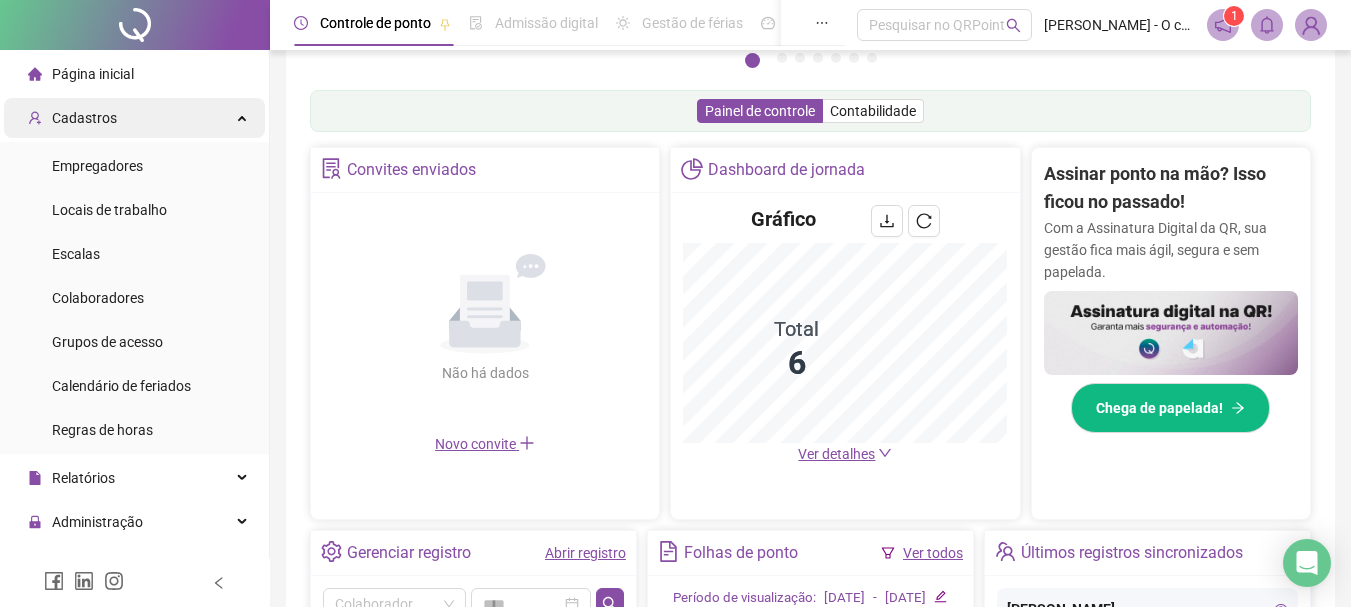 click at bounding box center (244, 116) 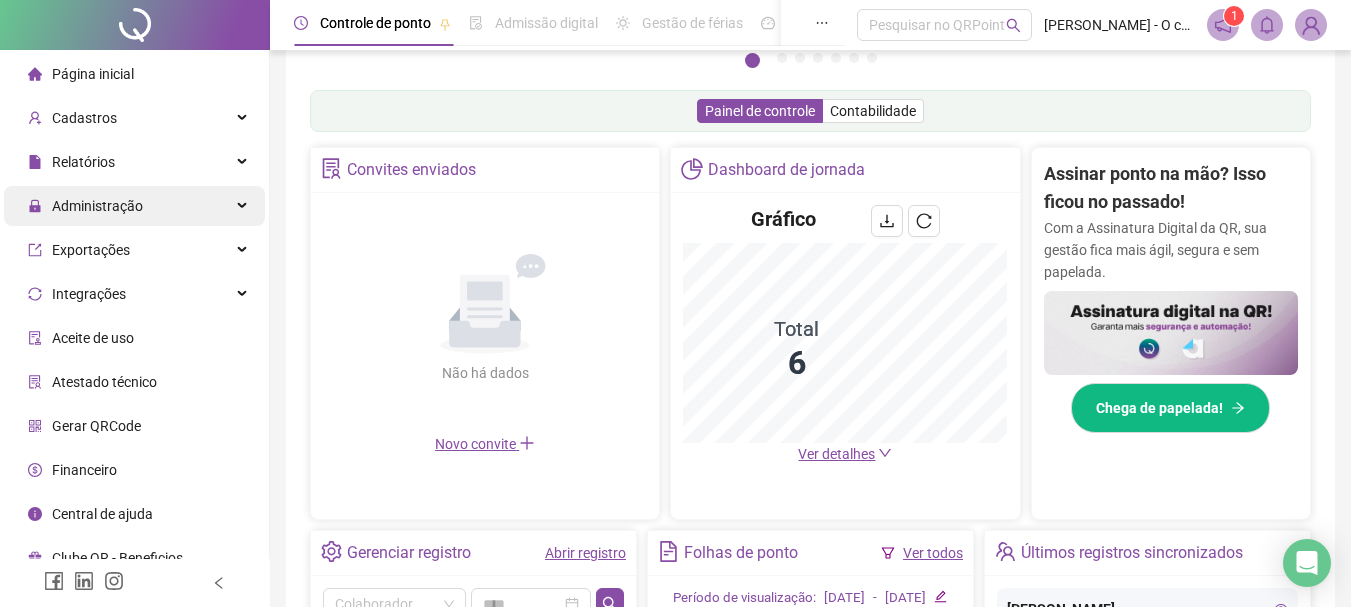 click on "Administração" at bounding box center (134, 206) 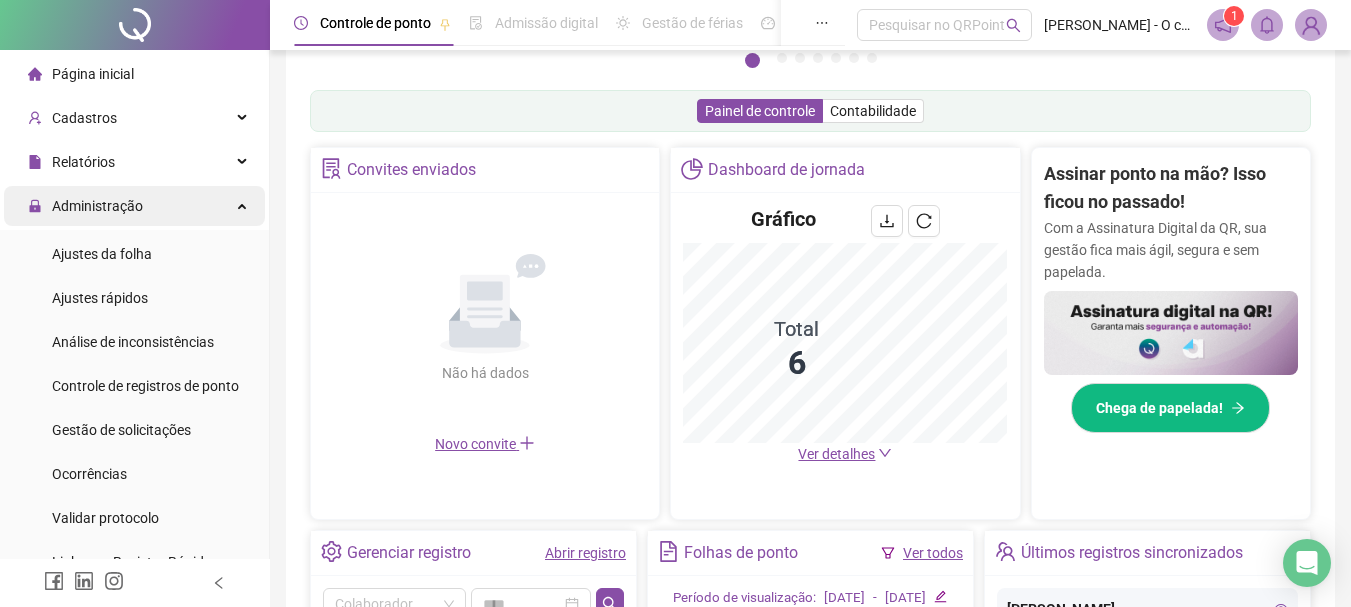 click on "Administração" at bounding box center [134, 206] 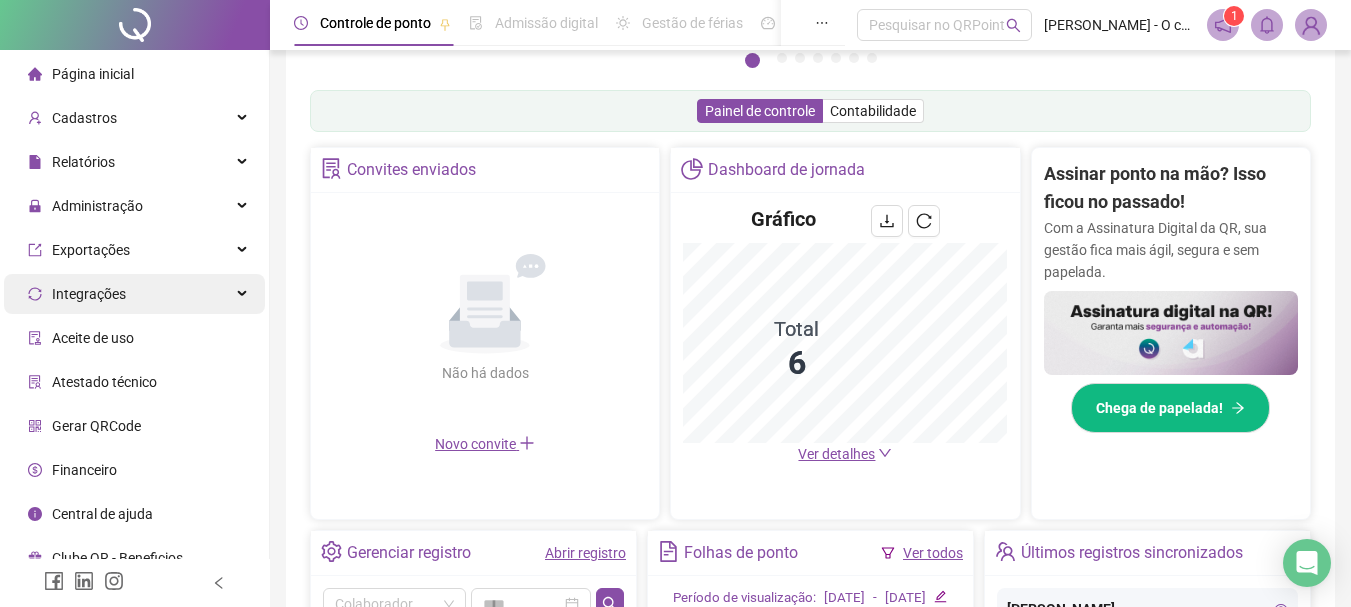 click on "Integrações" at bounding box center (134, 294) 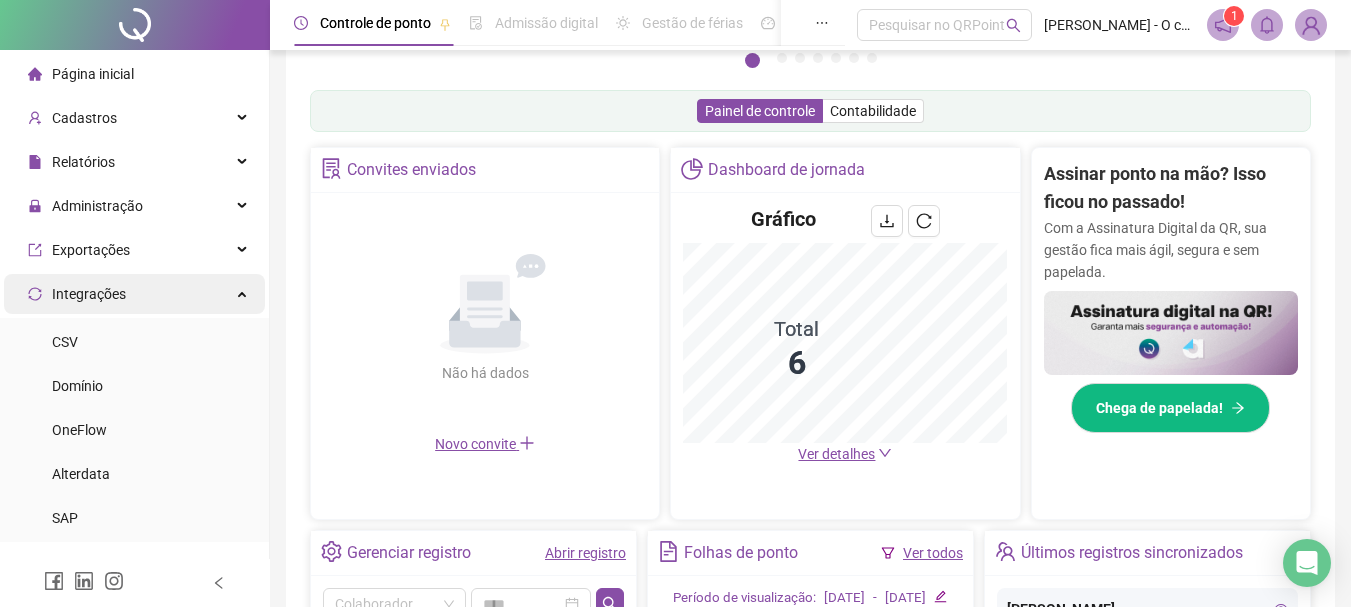 click on "Integrações" at bounding box center (134, 294) 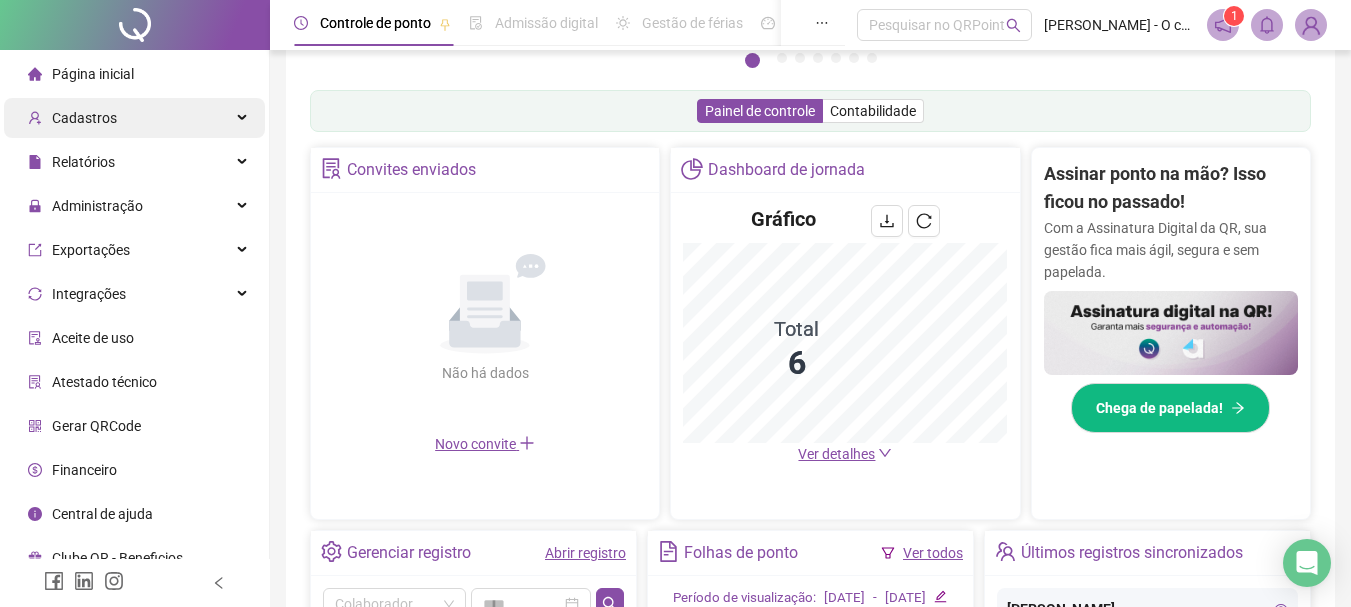 click on "Cadastros" at bounding box center [134, 118] 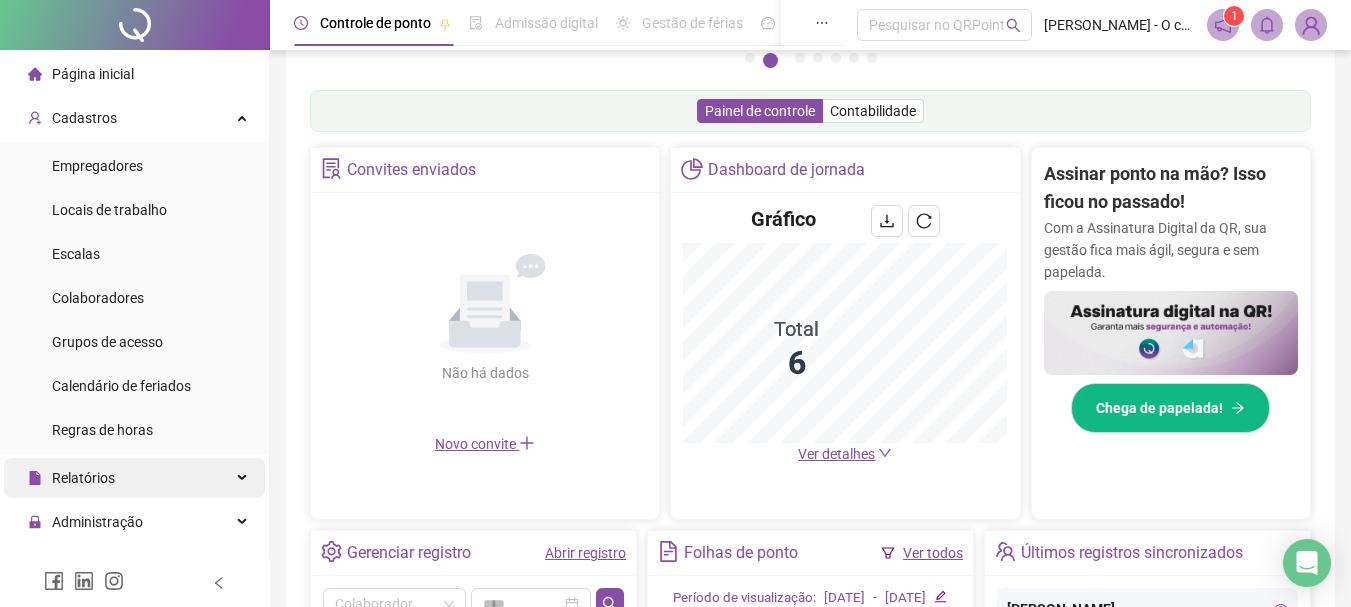 click on "Relatórios" at bounding box center [134, 478] 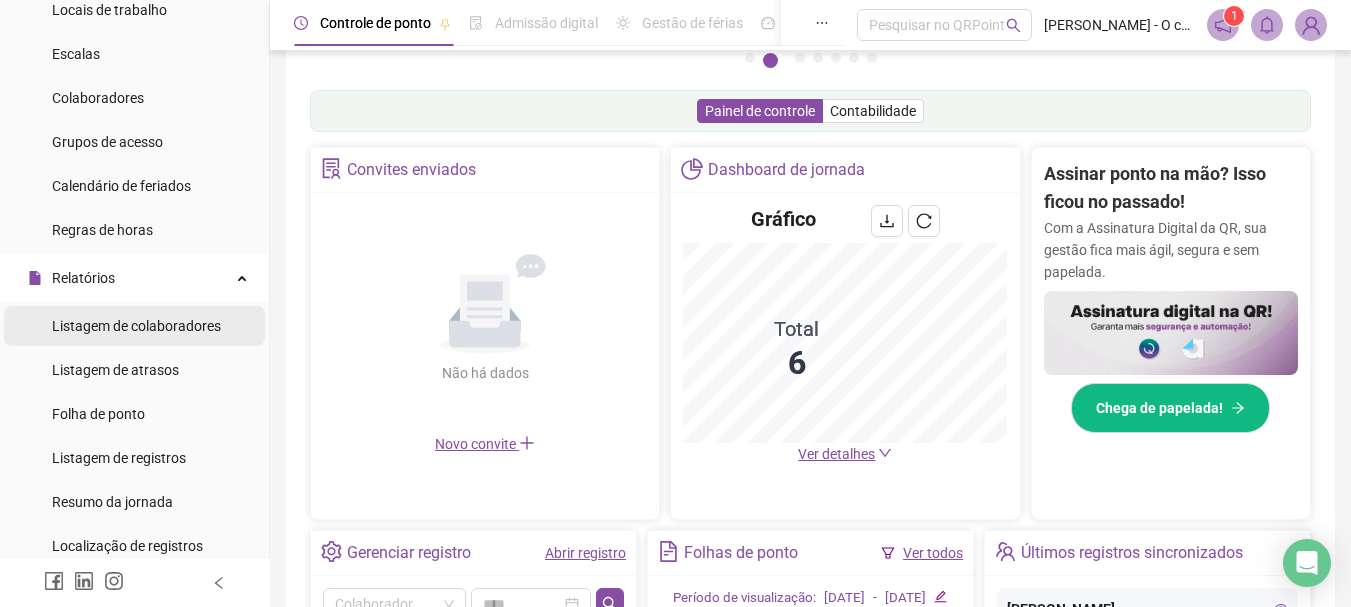 scroll, scrollTop: 400, scrollLeft: 0, axis: vertical 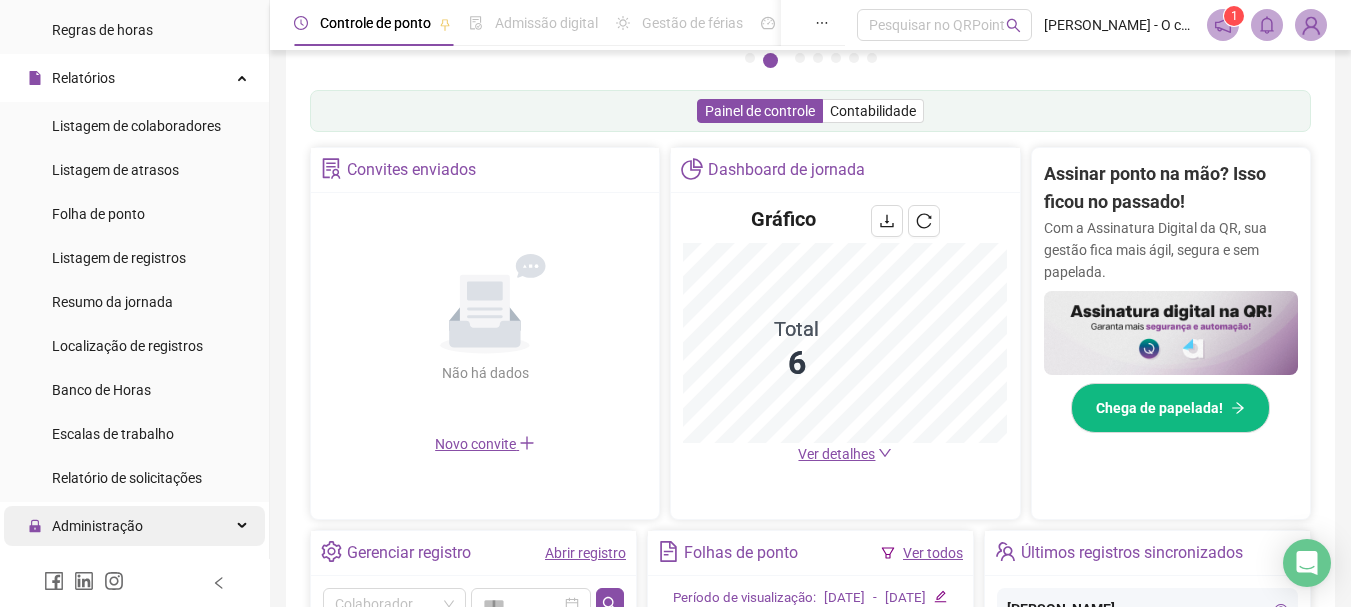 click on "Administração" at bounding box center [134, 526] 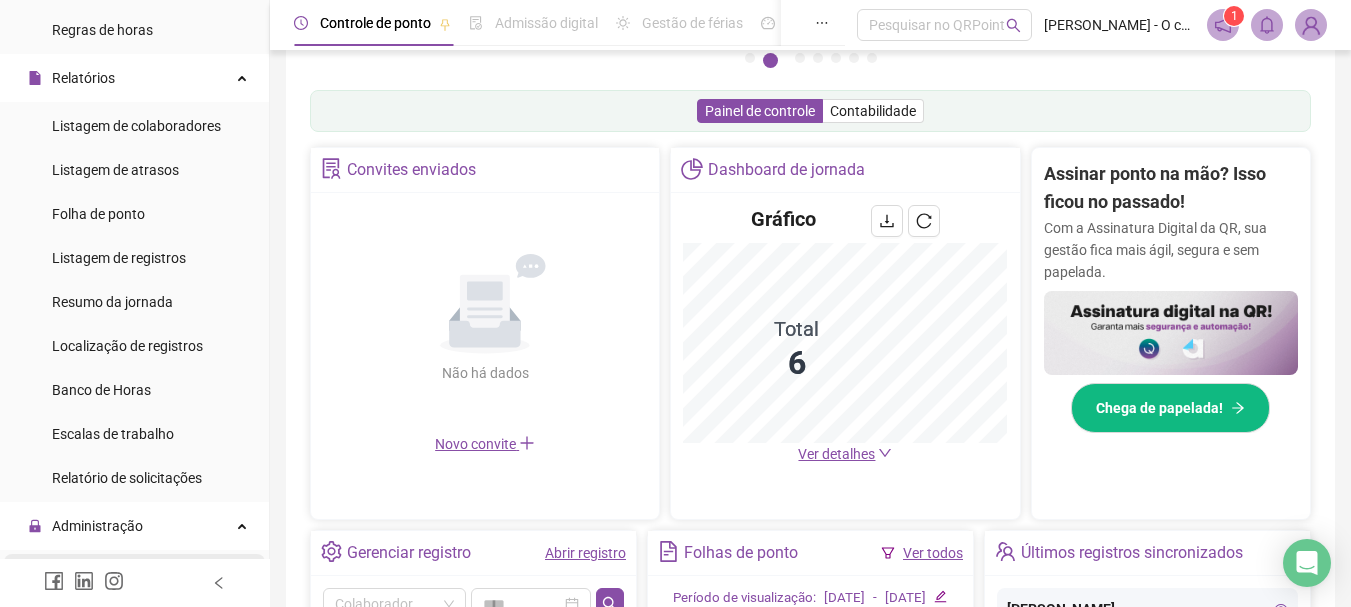 scroll, scrollTop: 600, scrollLeft: 0, axis: vertical 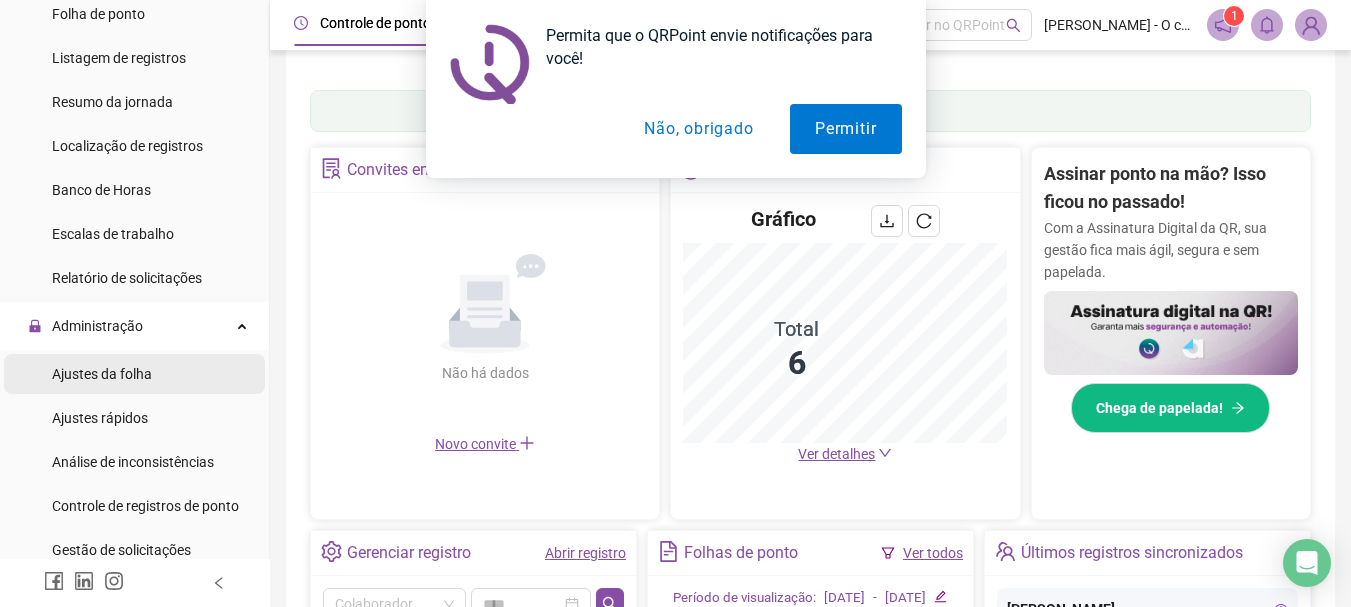 click on "Ajustes da folha" at bounding box center (134, 374) 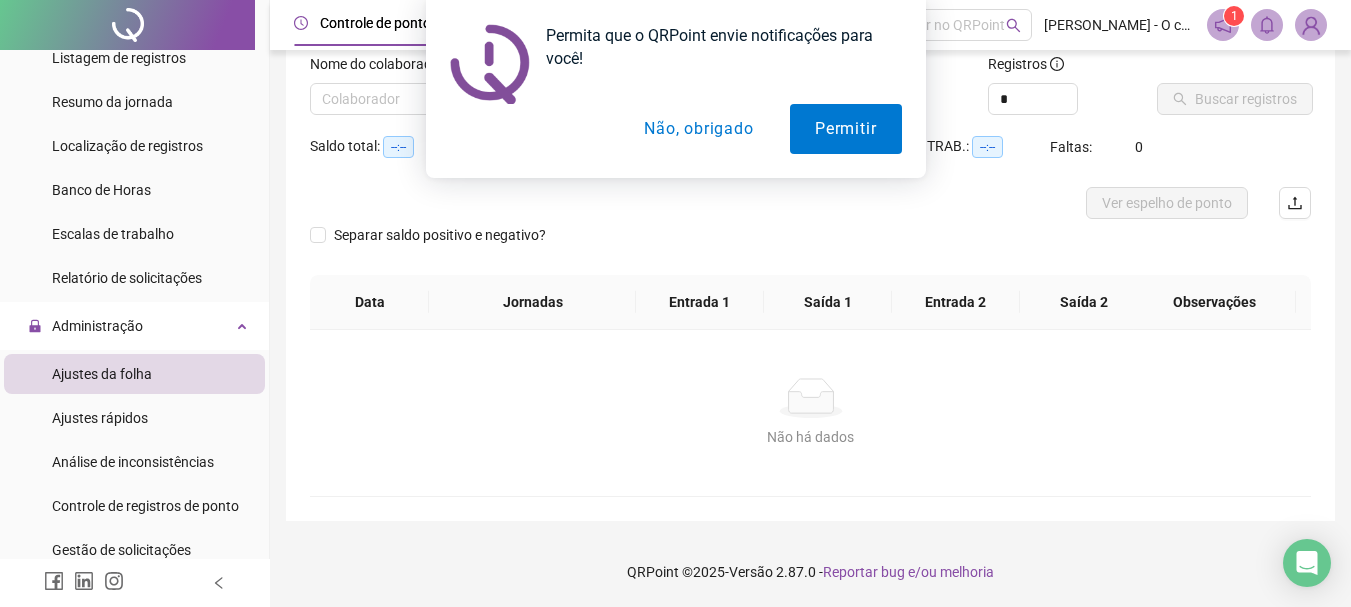 scroll, scrollTop: 131, scrollLeft: 0, axis: vertical 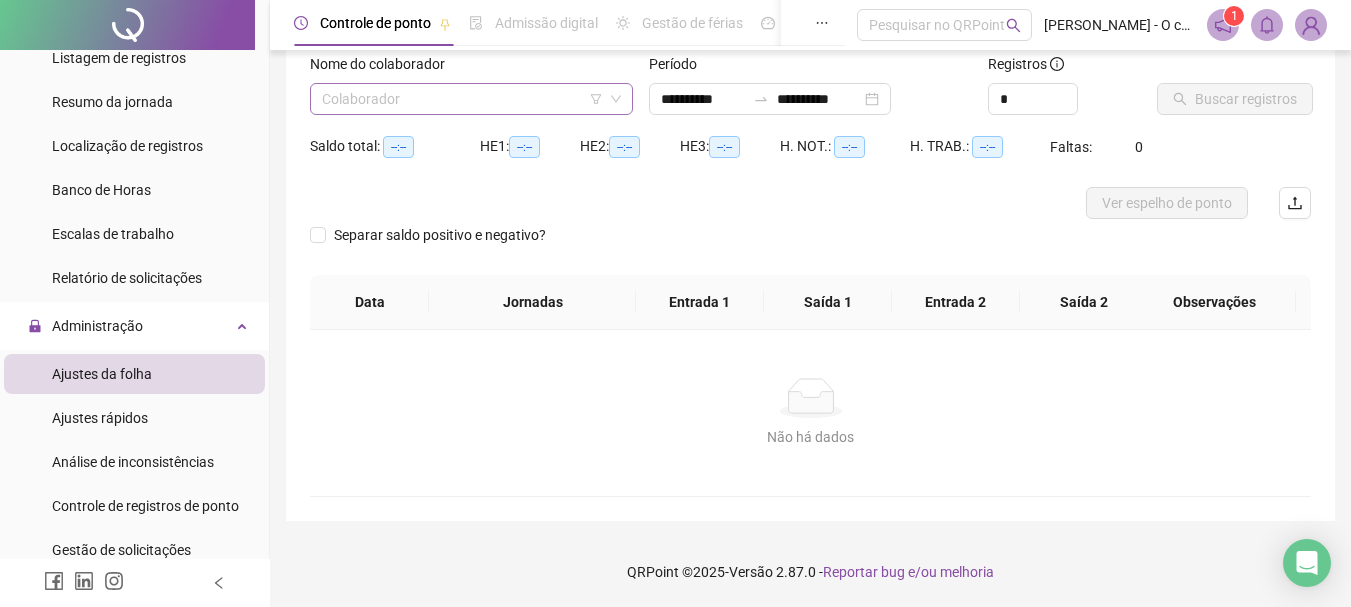 click at bounding box center (465, 99) 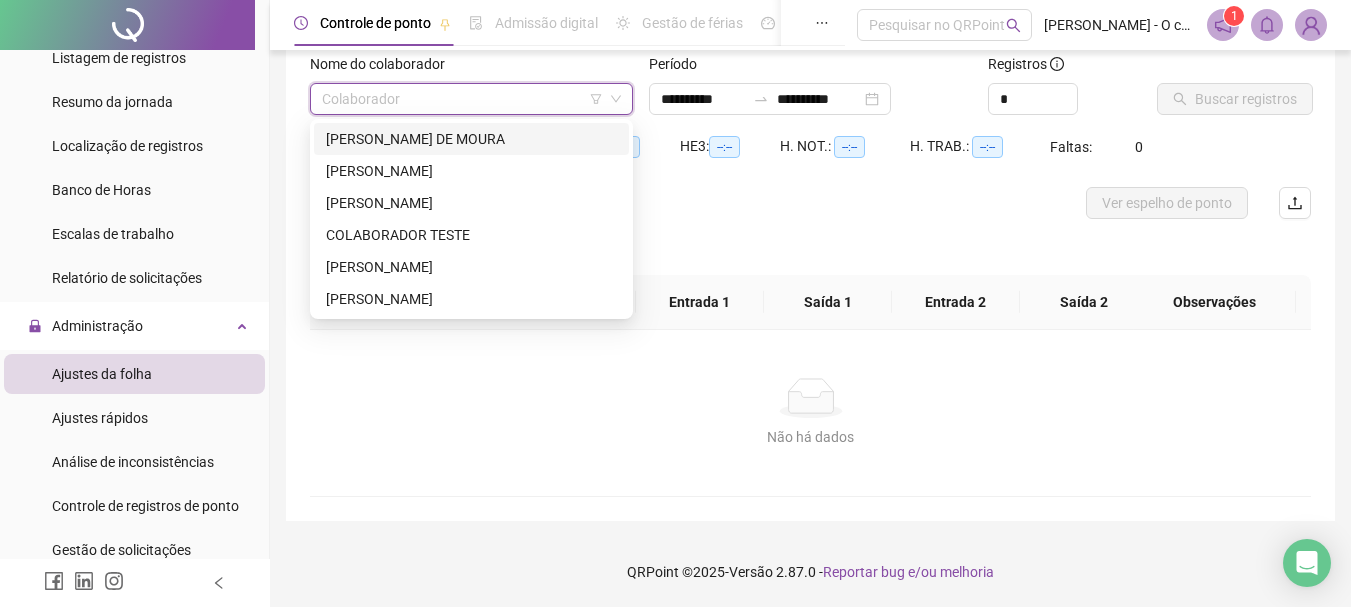 drag, startPoint x: 463, startPoint y: 132, endPoint x: 730, endPoint y: 130, distance: 267.00748 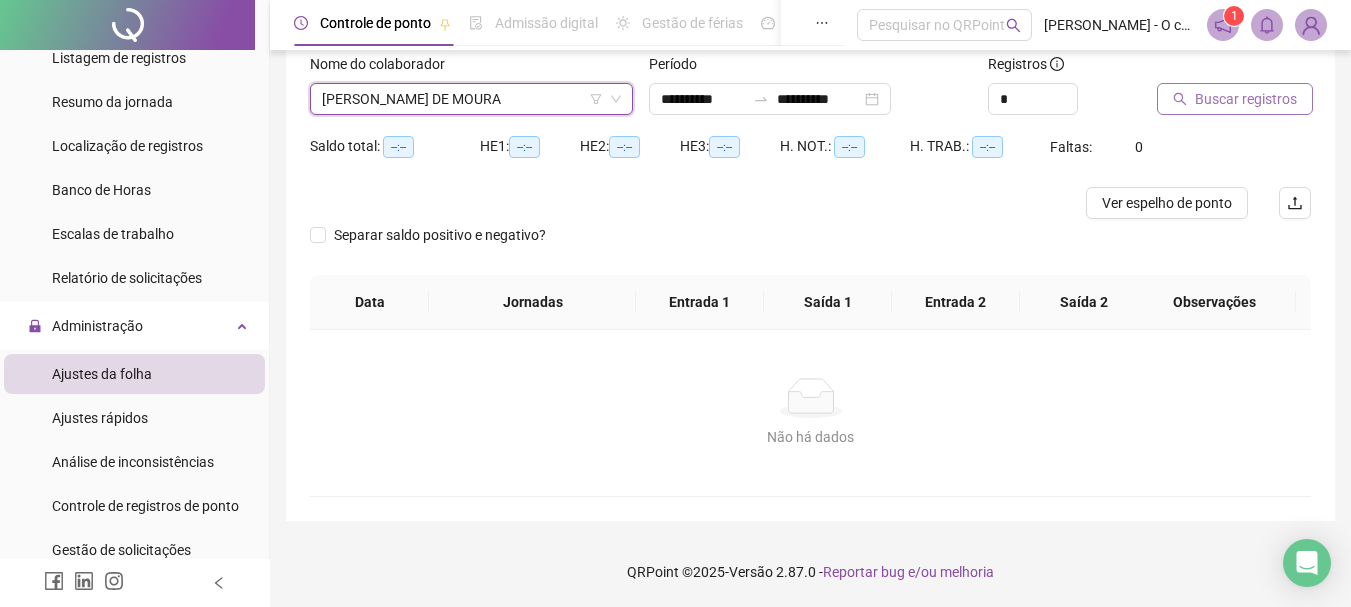 click on "Buscar registros" at bounding box center (1246, 99) 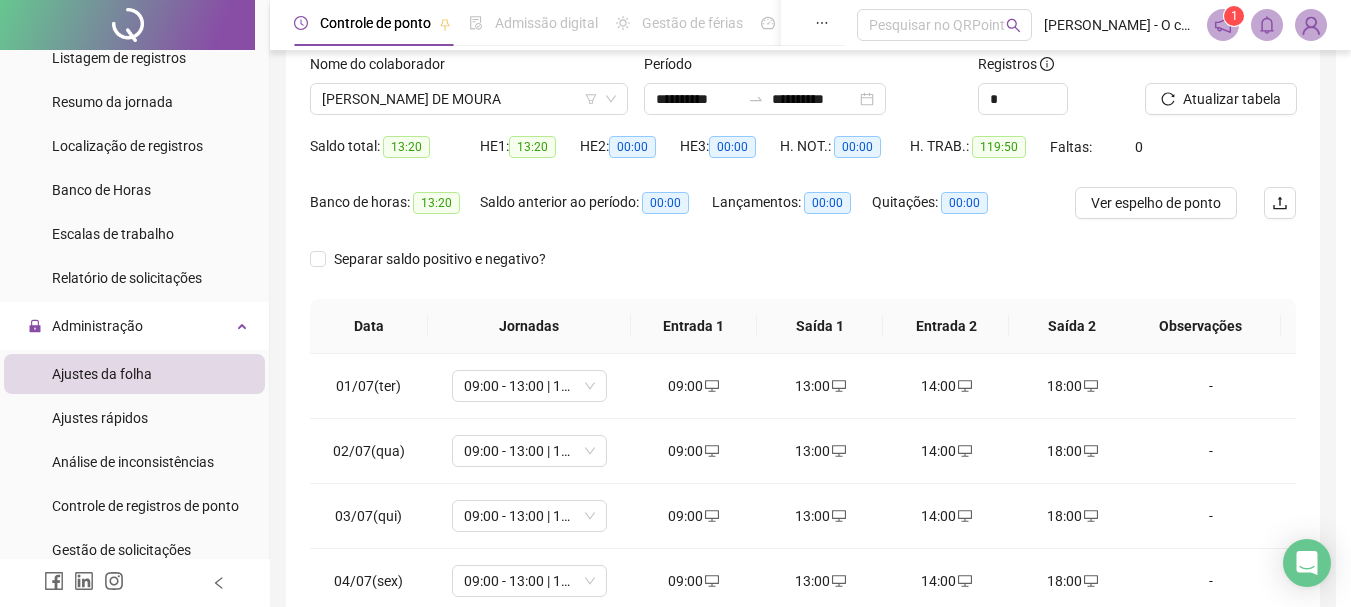 scroll, scrollTop: 415, scrollLeft: 0, axis: vertical 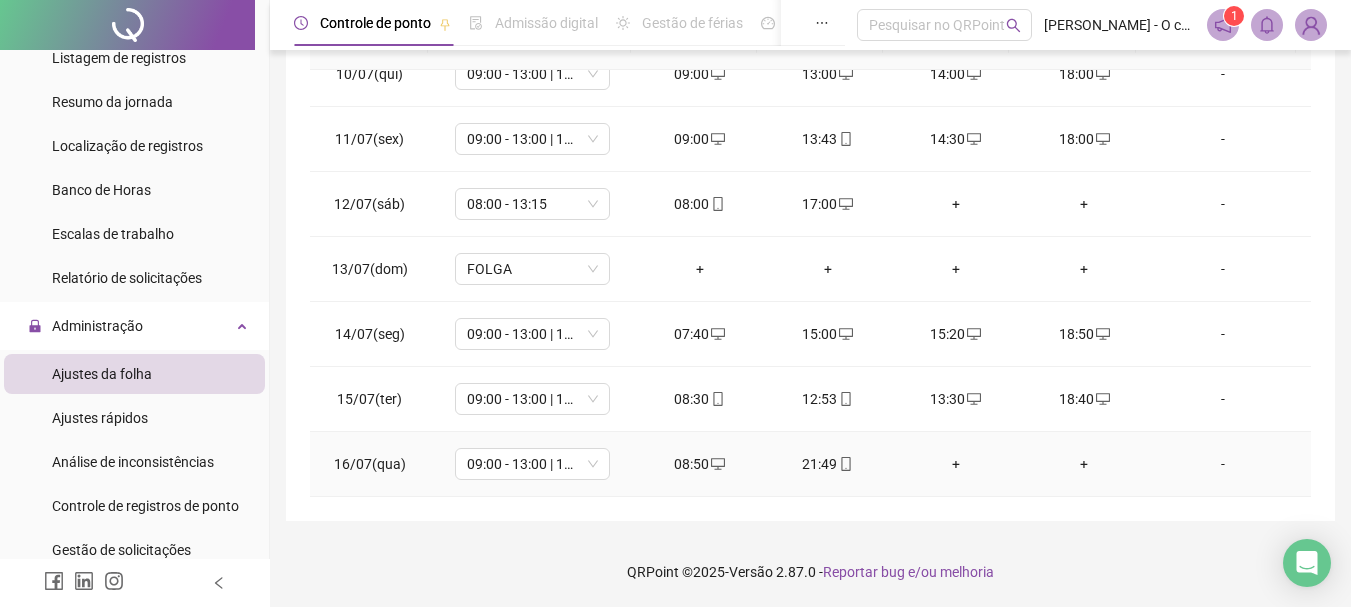 click 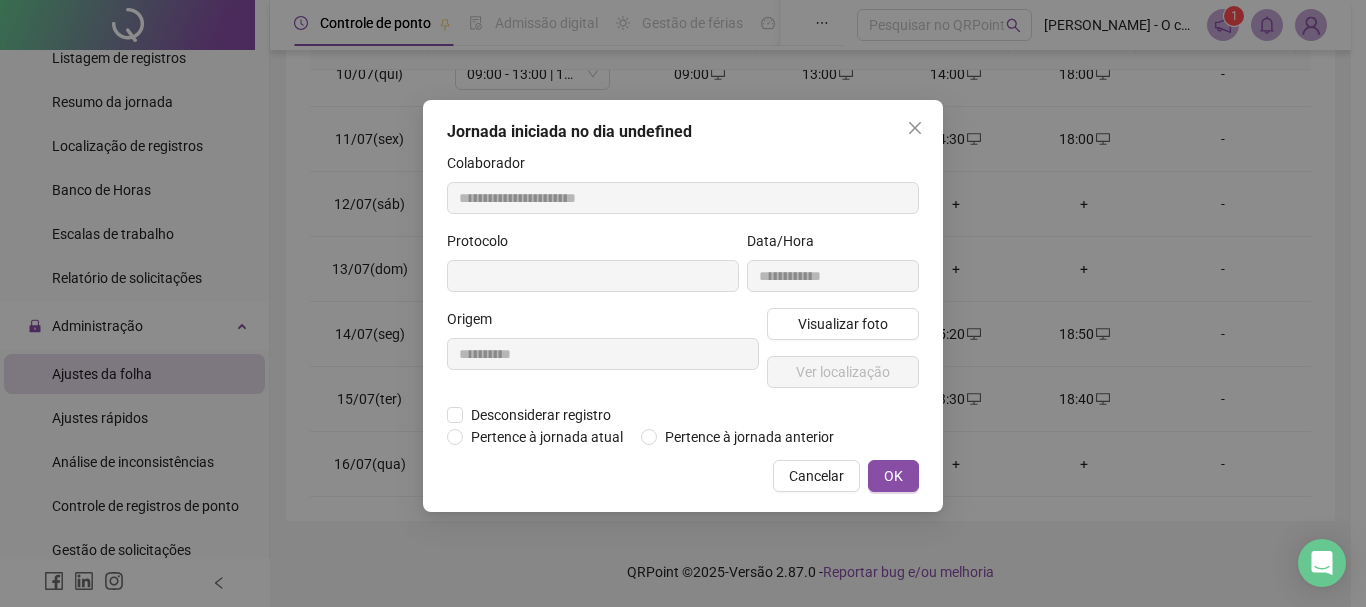 type on "**********" 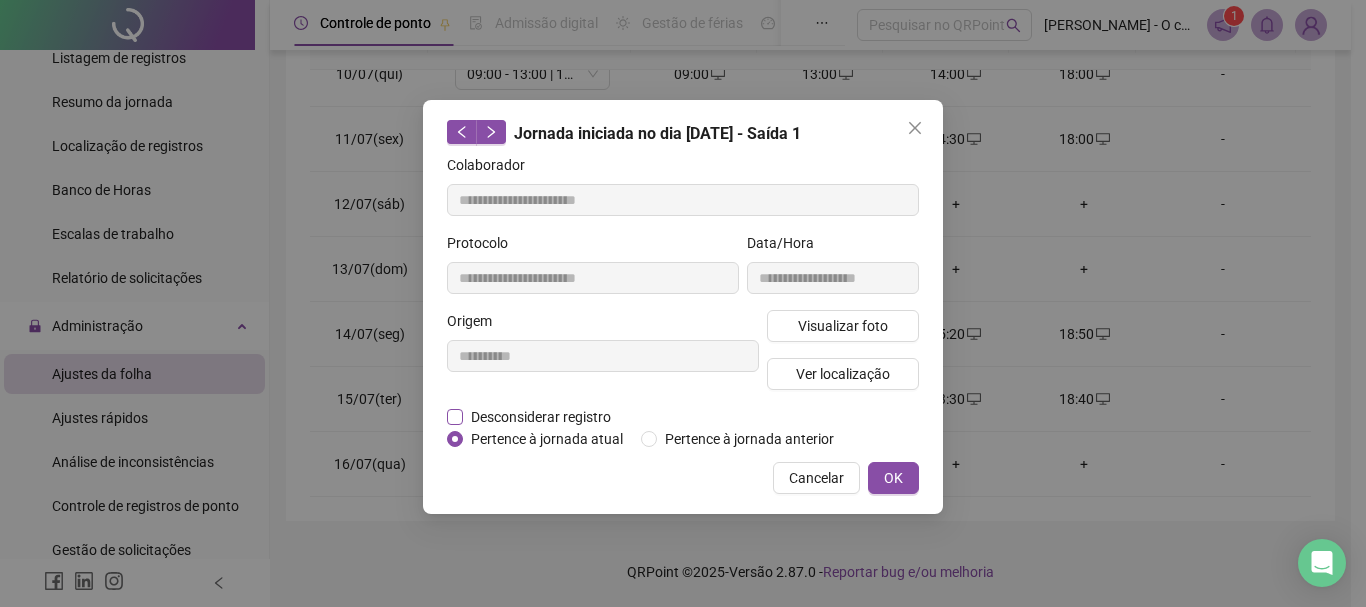 click on "Desconsiderar registro" at bounding box center [541, 417] 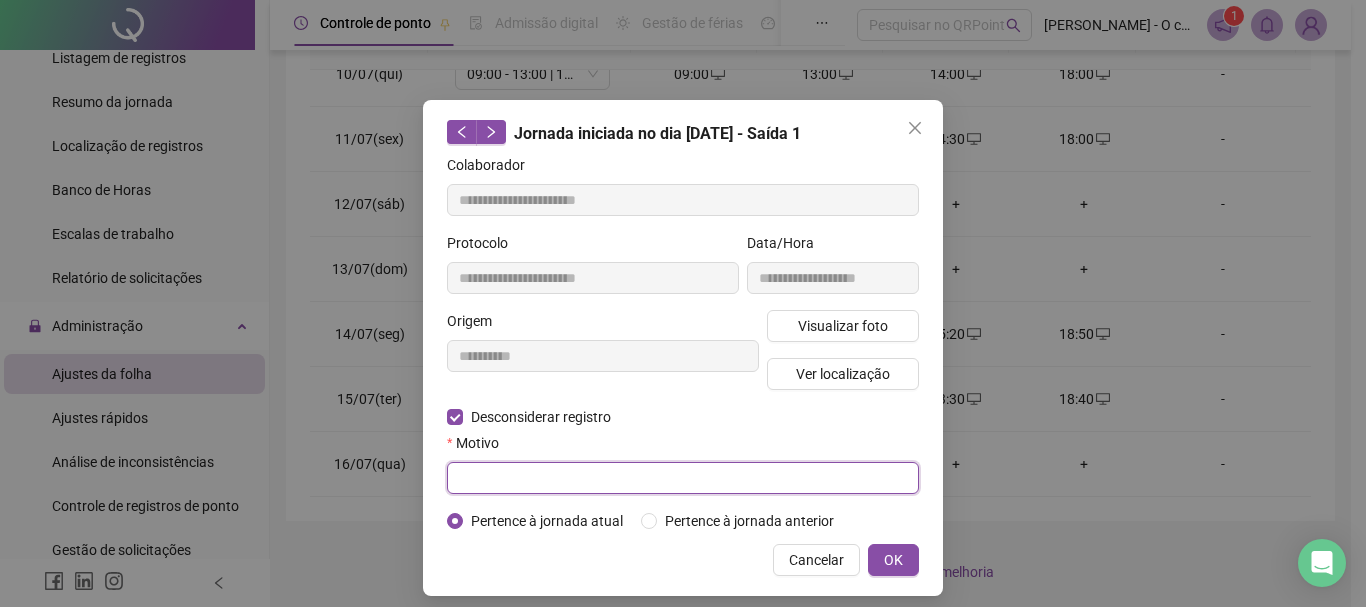 click at bounding box center (683, 478) 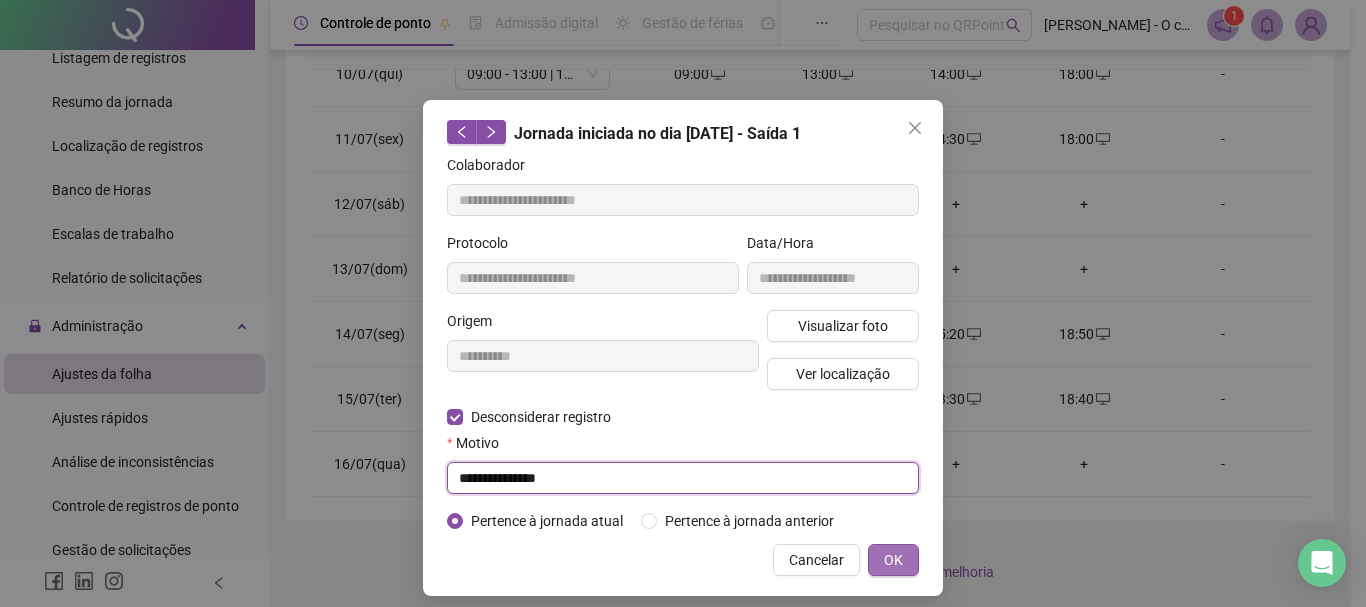 type on "**********" 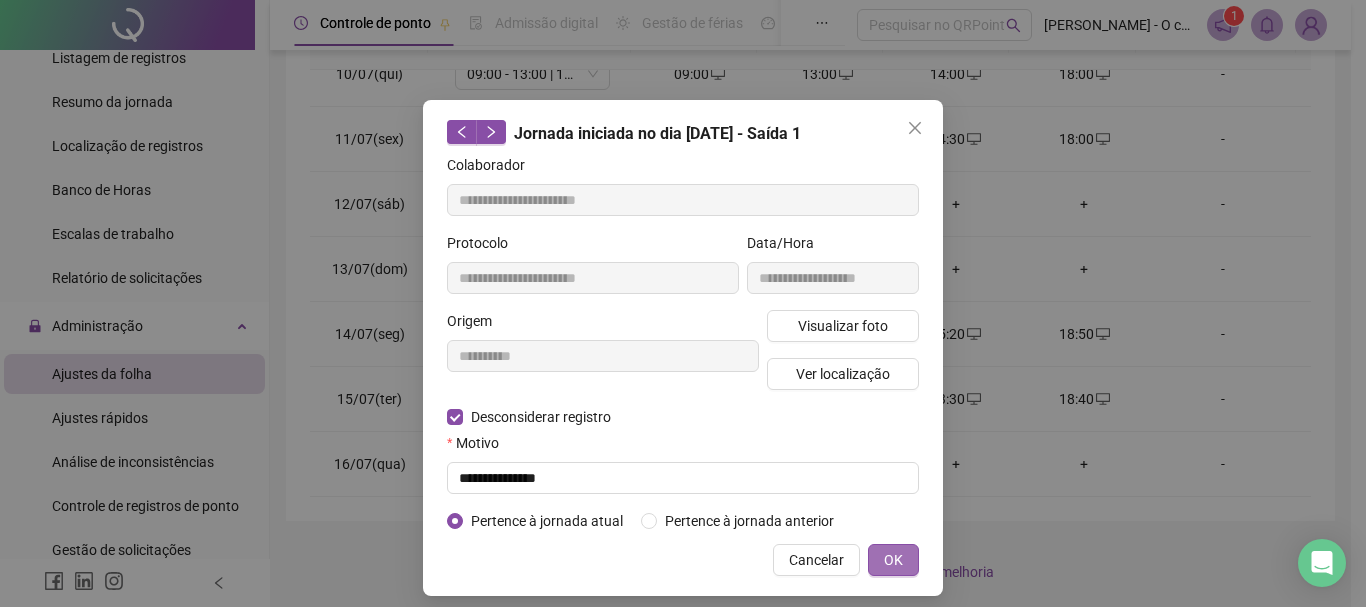 click on "OK" at bounding box center (893, 560) 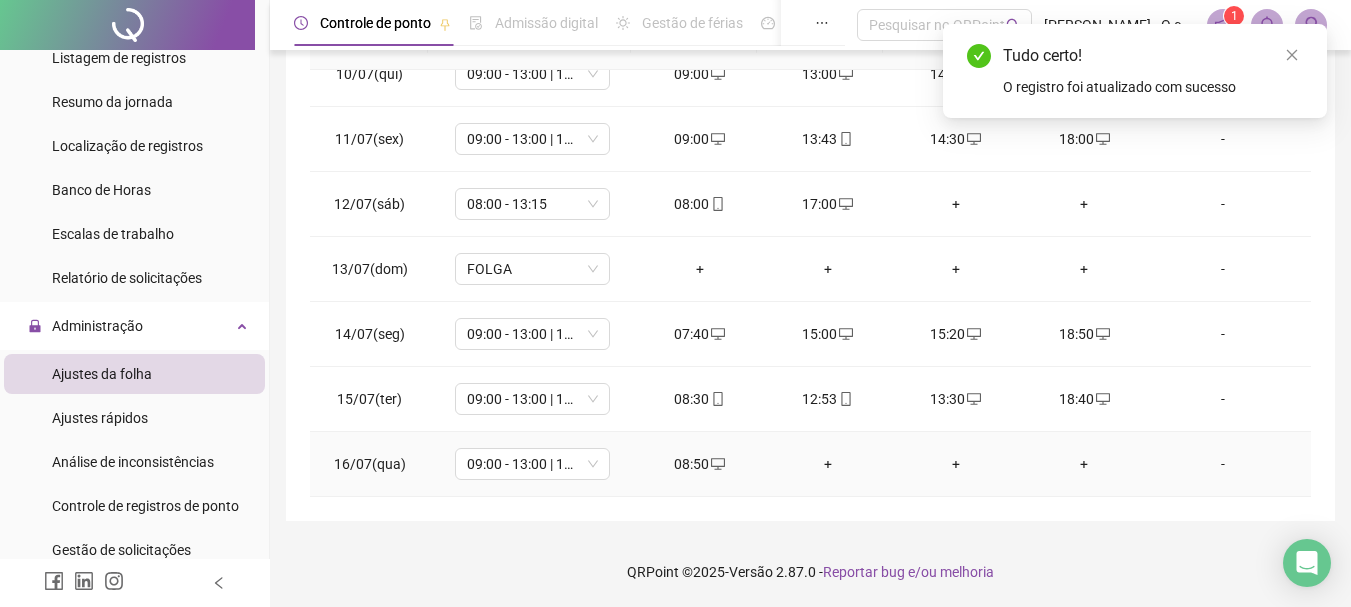 click on "+" at bounding box center (828, 464) 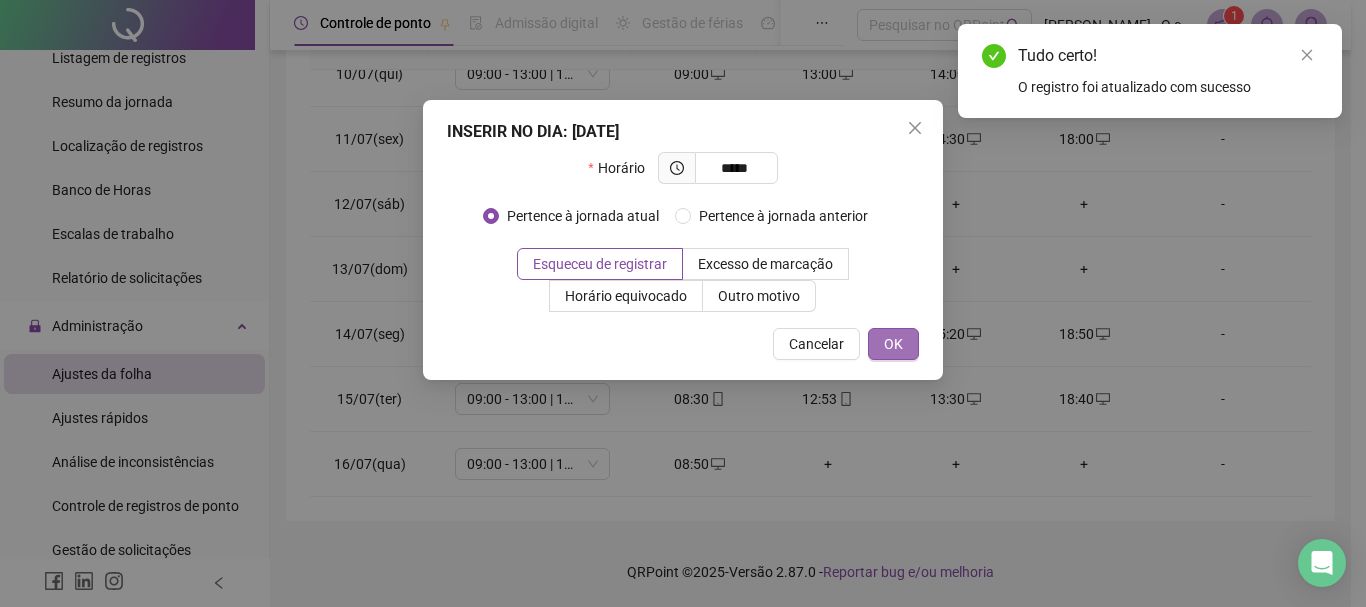 type on "*****" 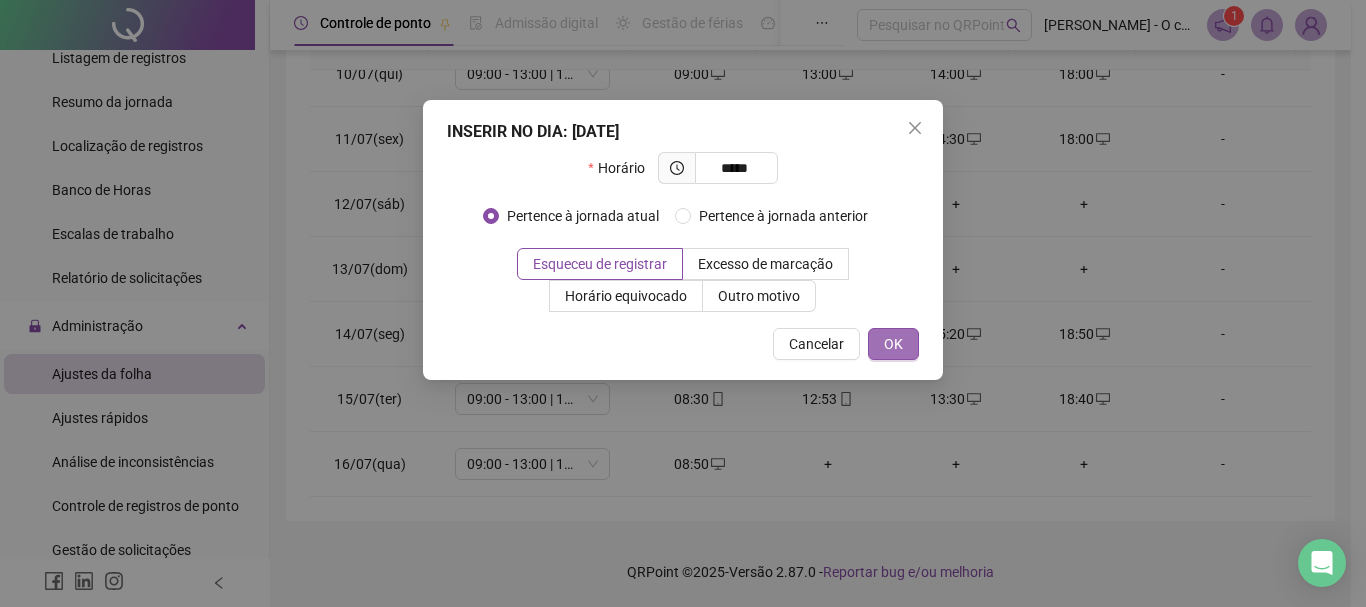 click on "OK" at bounding box center [893, 344] 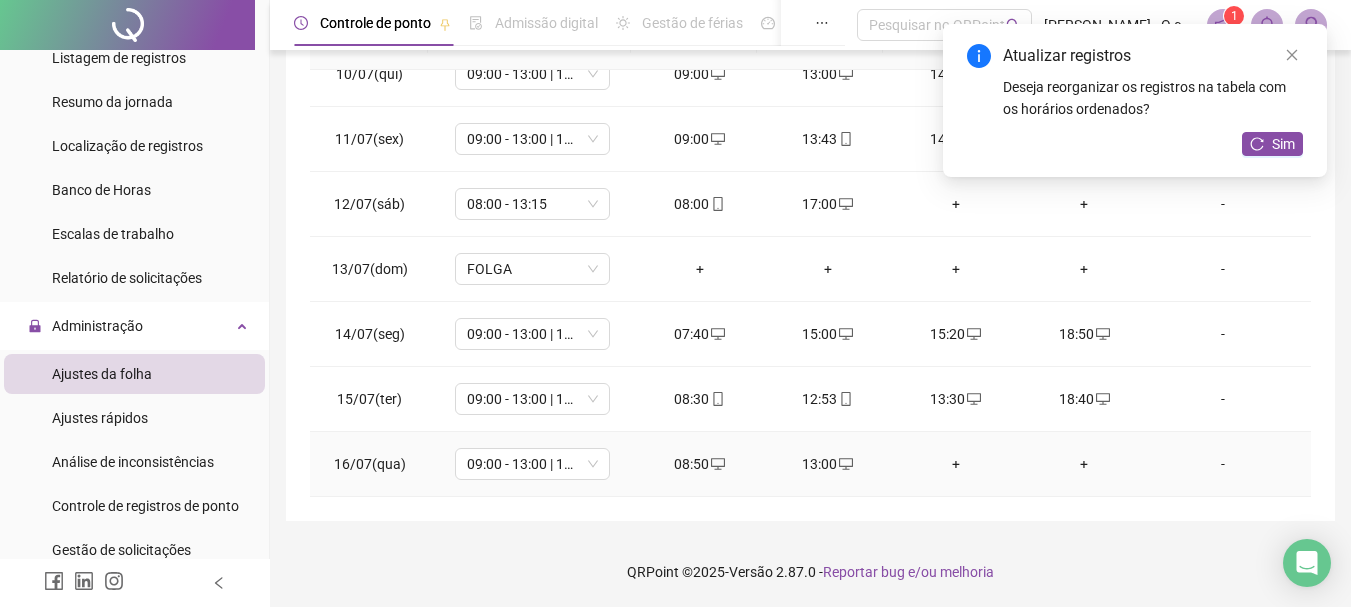 click on "+" at bounding box center (956, 464) 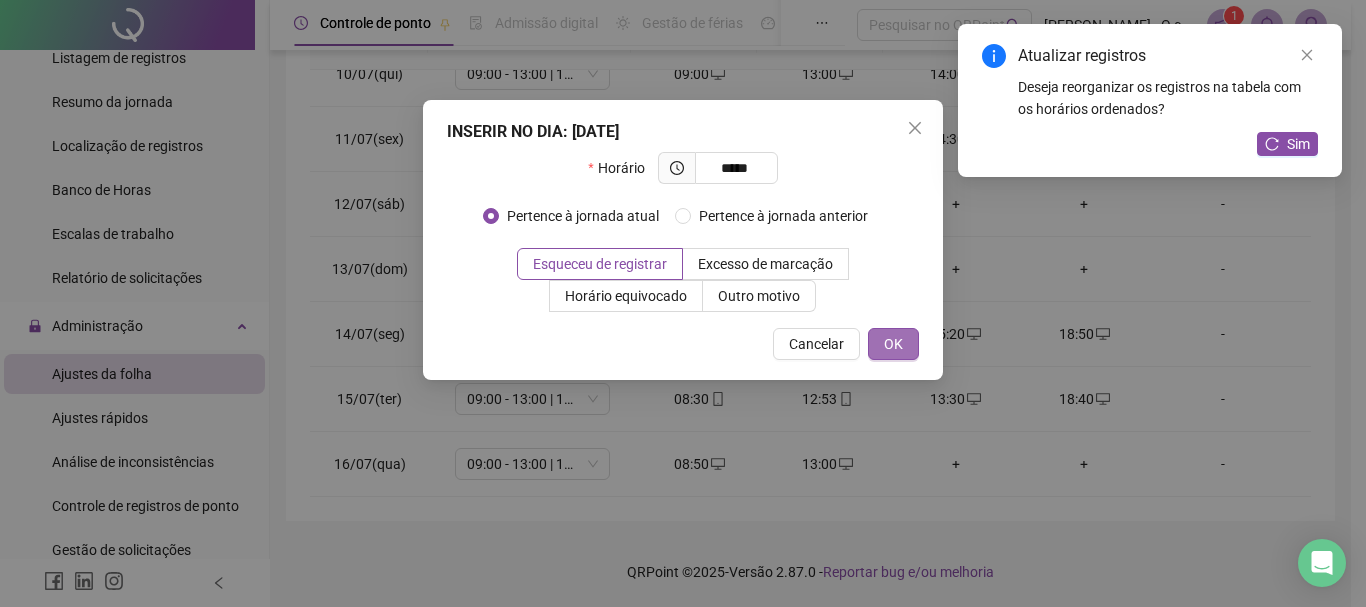 type on "*****" 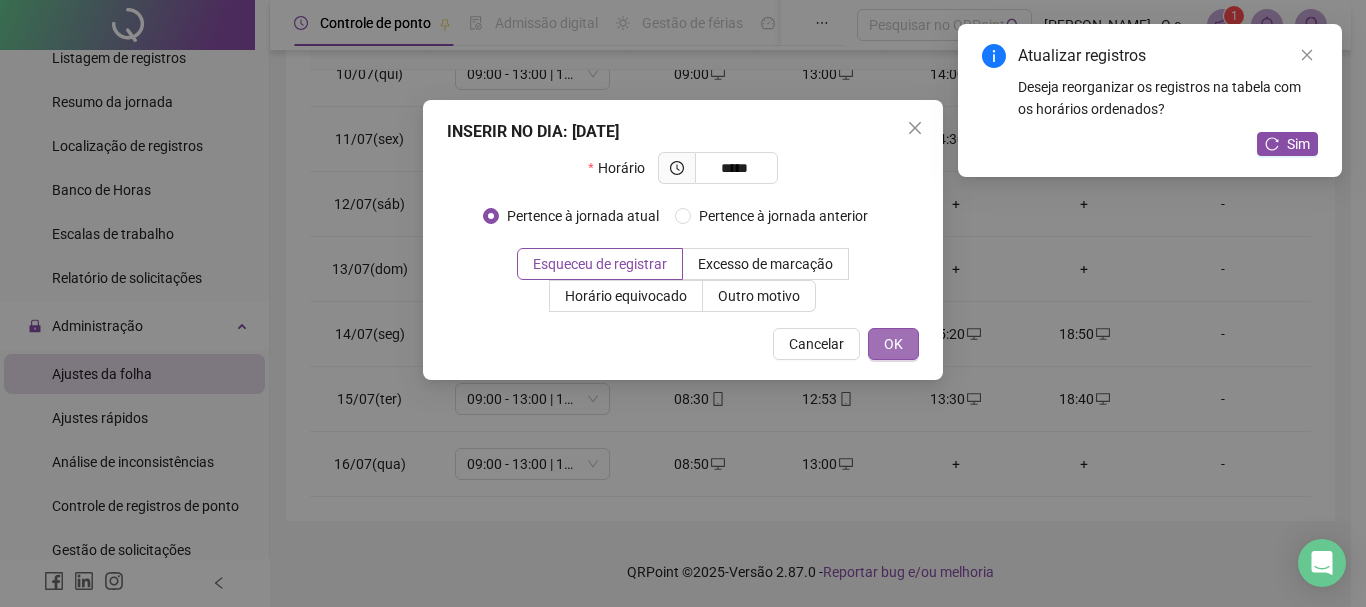 click on "OK" at bounding box center (893, 344) 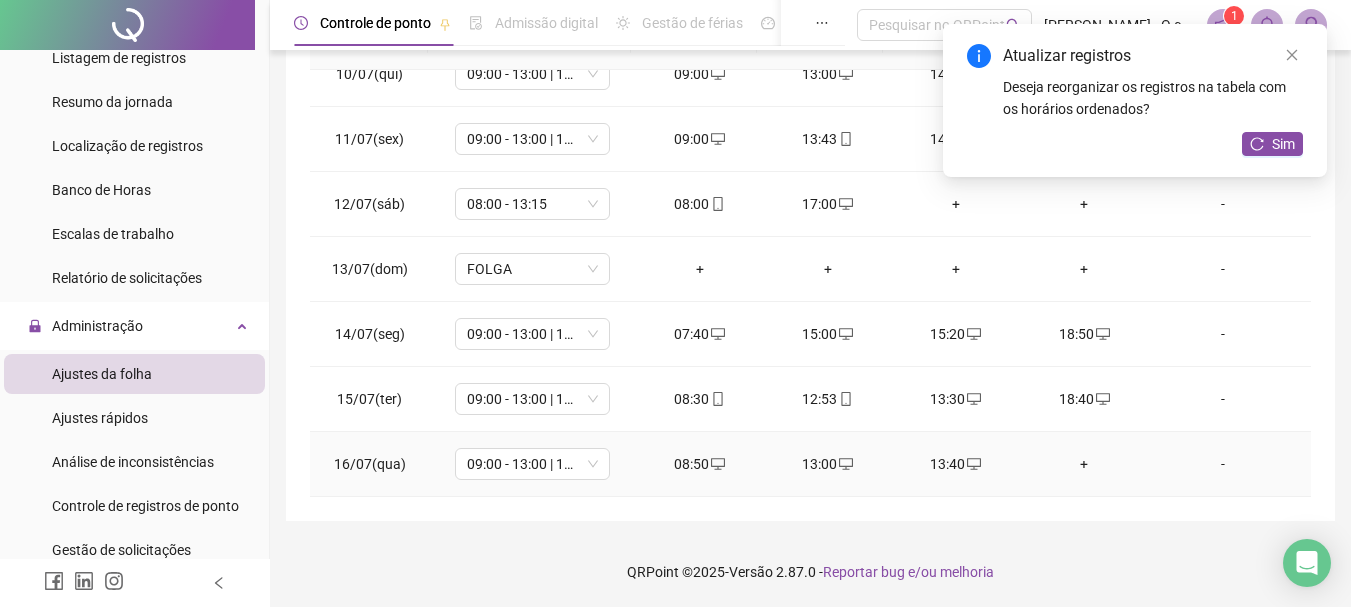 click on "+" at bounding box center (1084, 464) 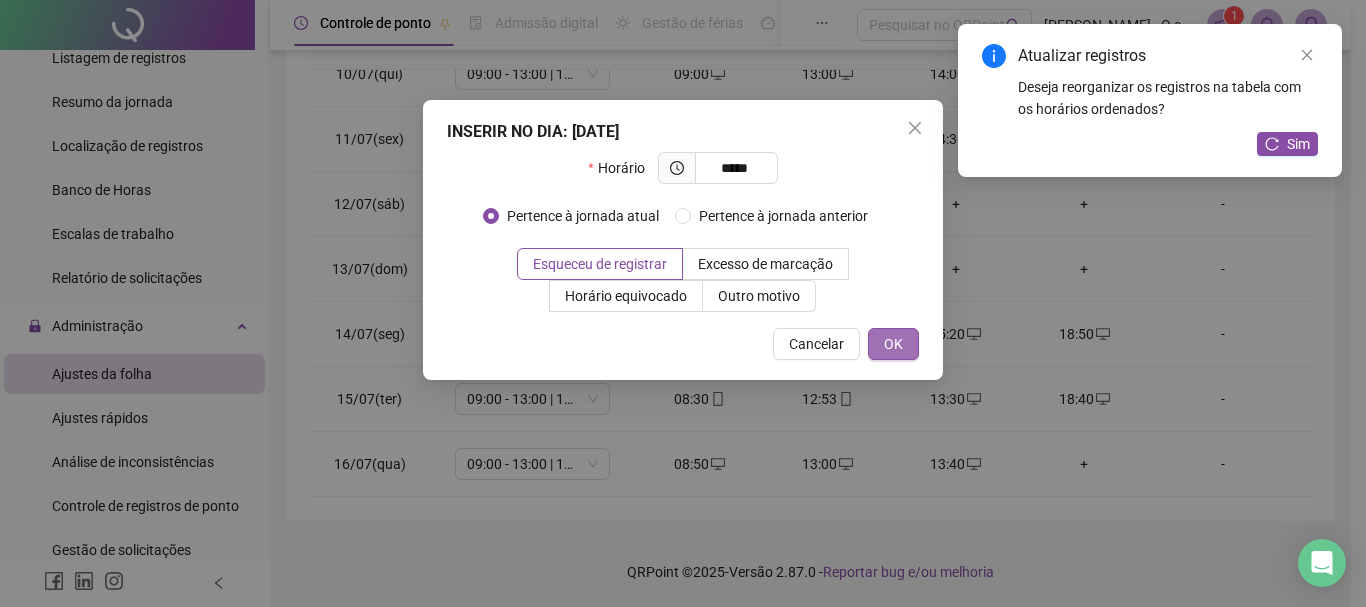 type on "*****" 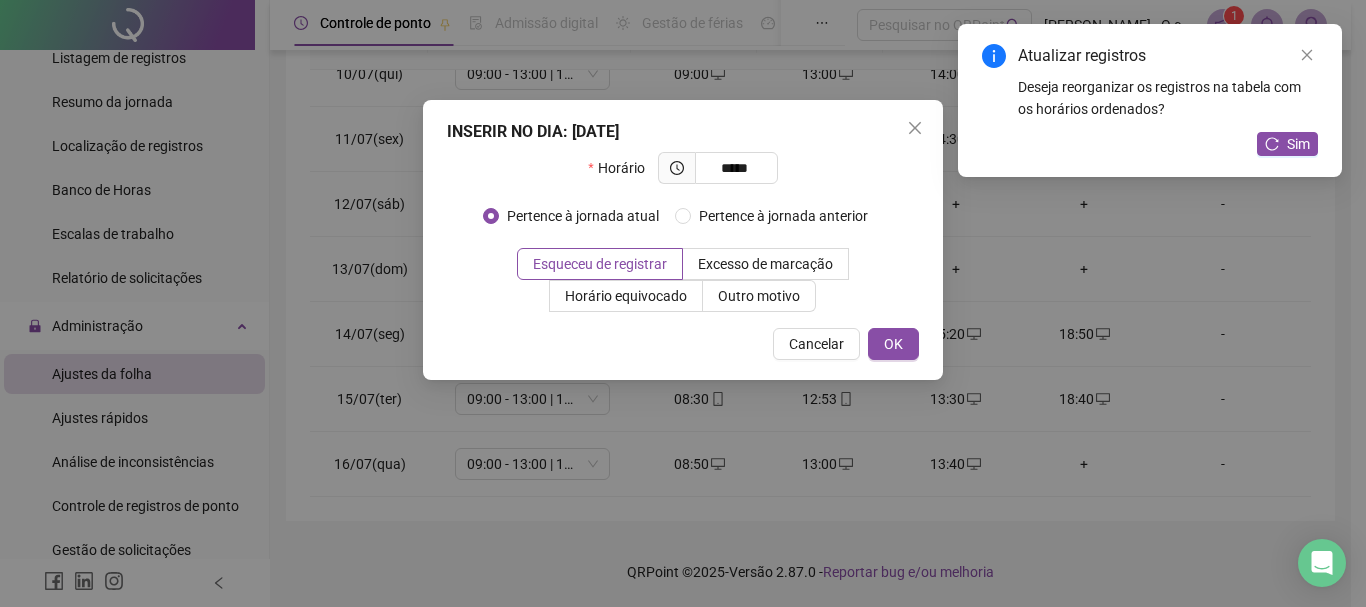 drag, startPoint x: 894, startPoint y: 340, endPoint x: 1187, endPoint y: 223, distance: 315.49643 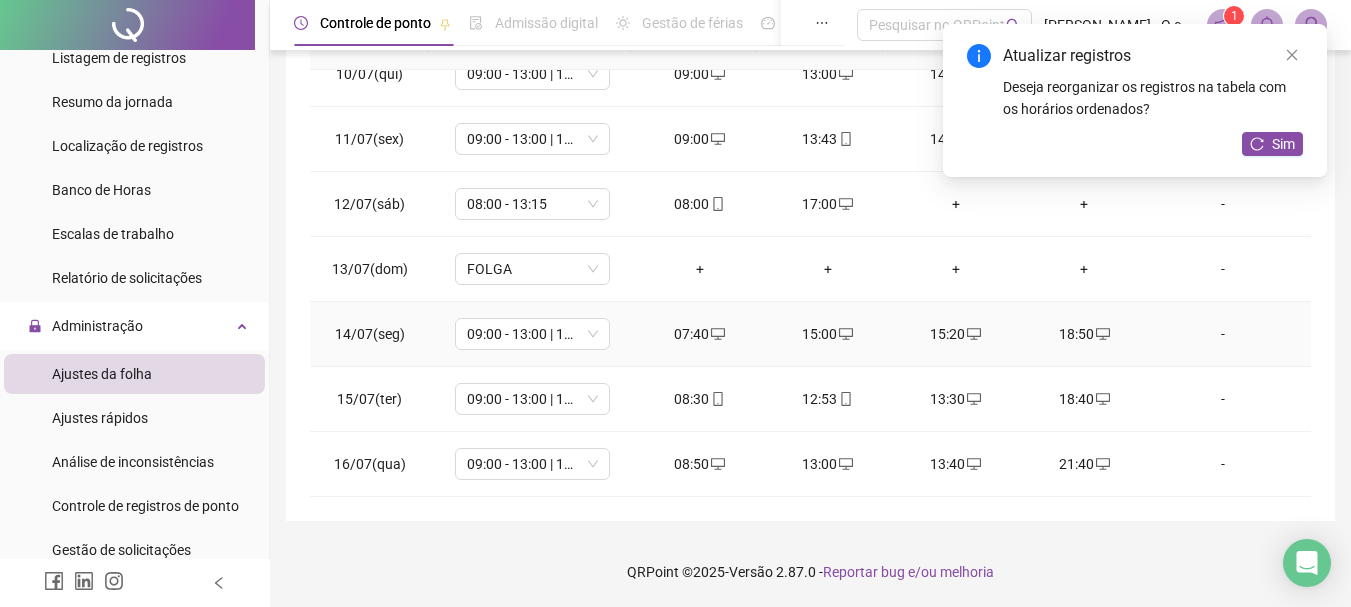 scroll, scrollTop: 0, scrollLeft: 0, axis: both 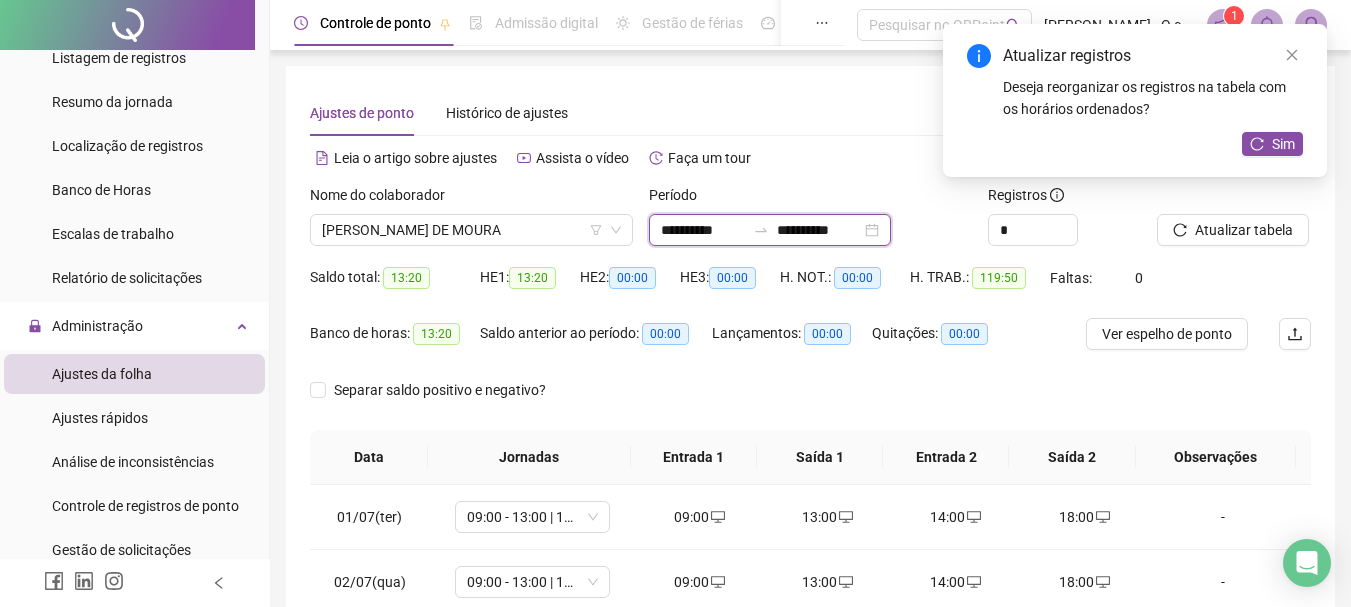 click on "**********" at bounding box center (819, 230) 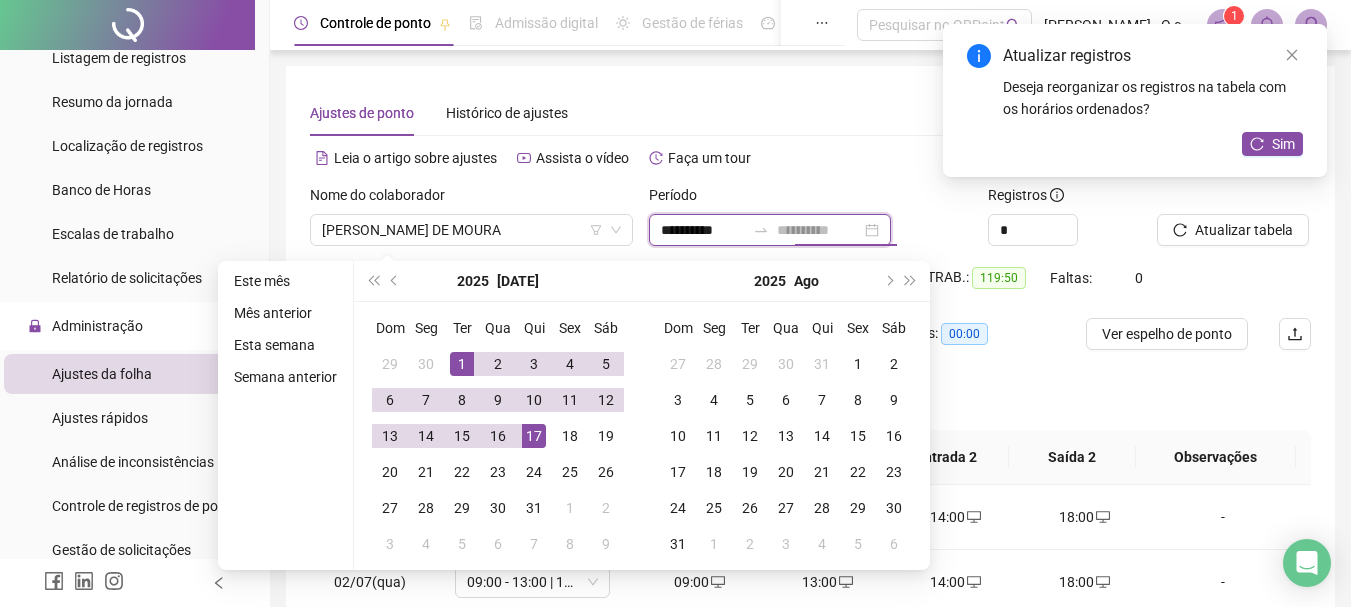 type on "**********" 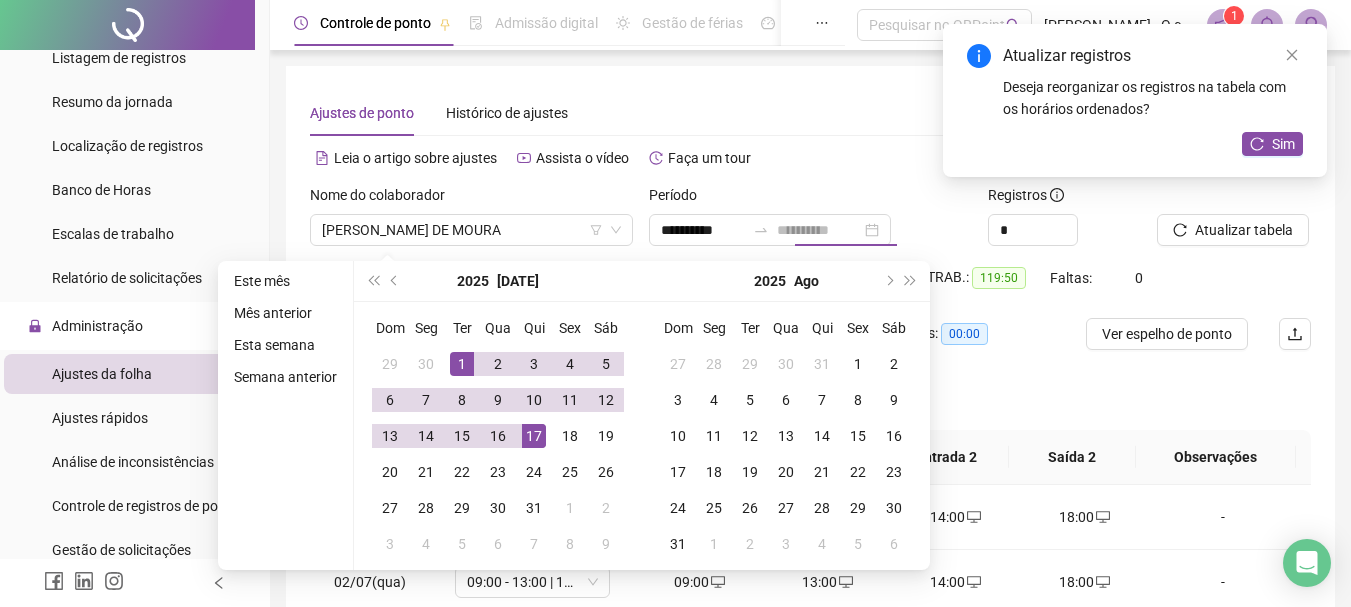 drag, startPoint x: 528, startPoint y: 436, endPoint x: 628, endPoint y: 389, distance: 110.49435 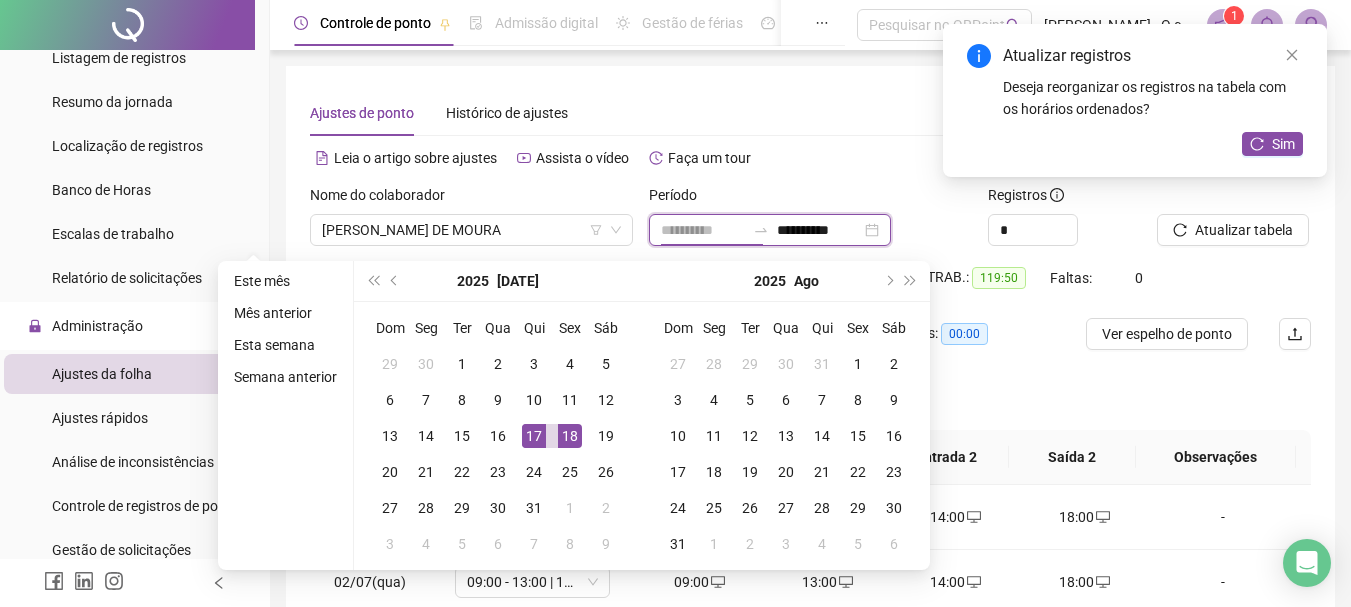type on "**********" 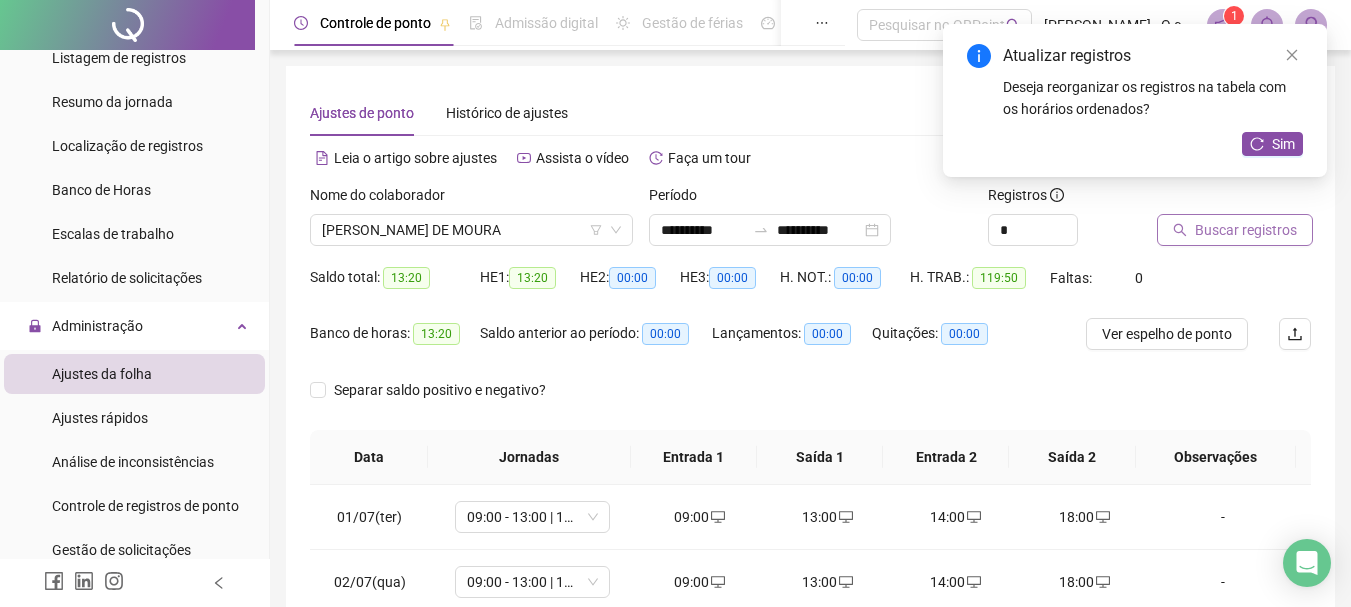 click on "Buscar registros" at bounding box center [1246, 230] 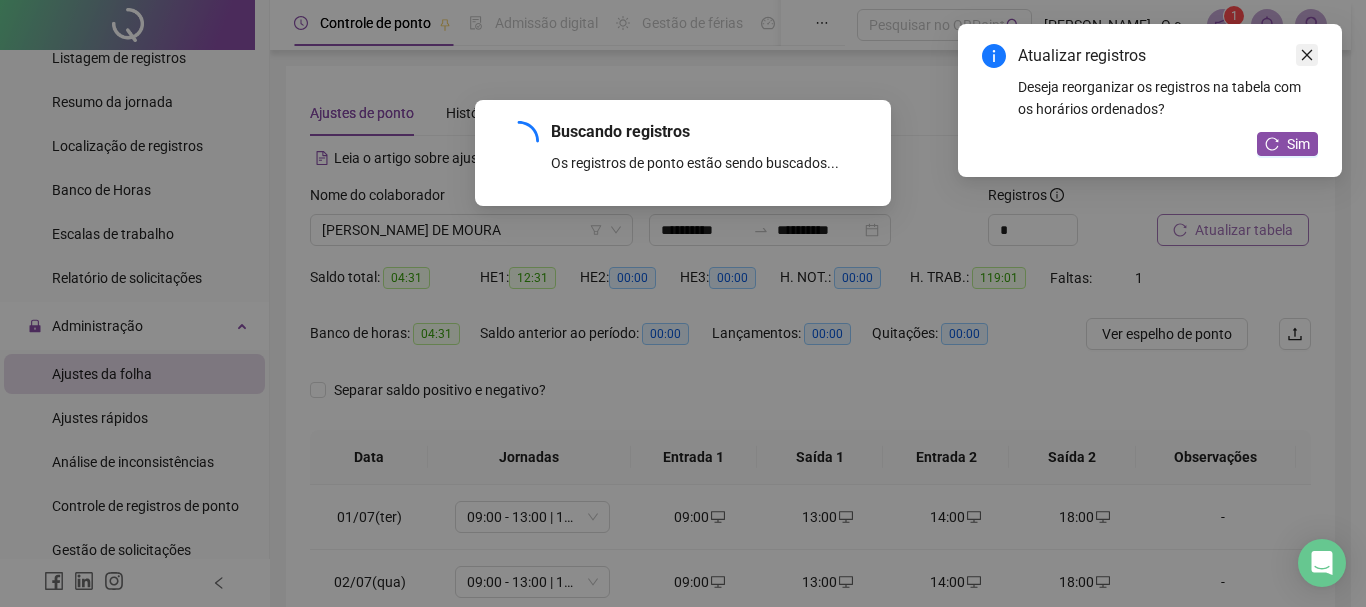click 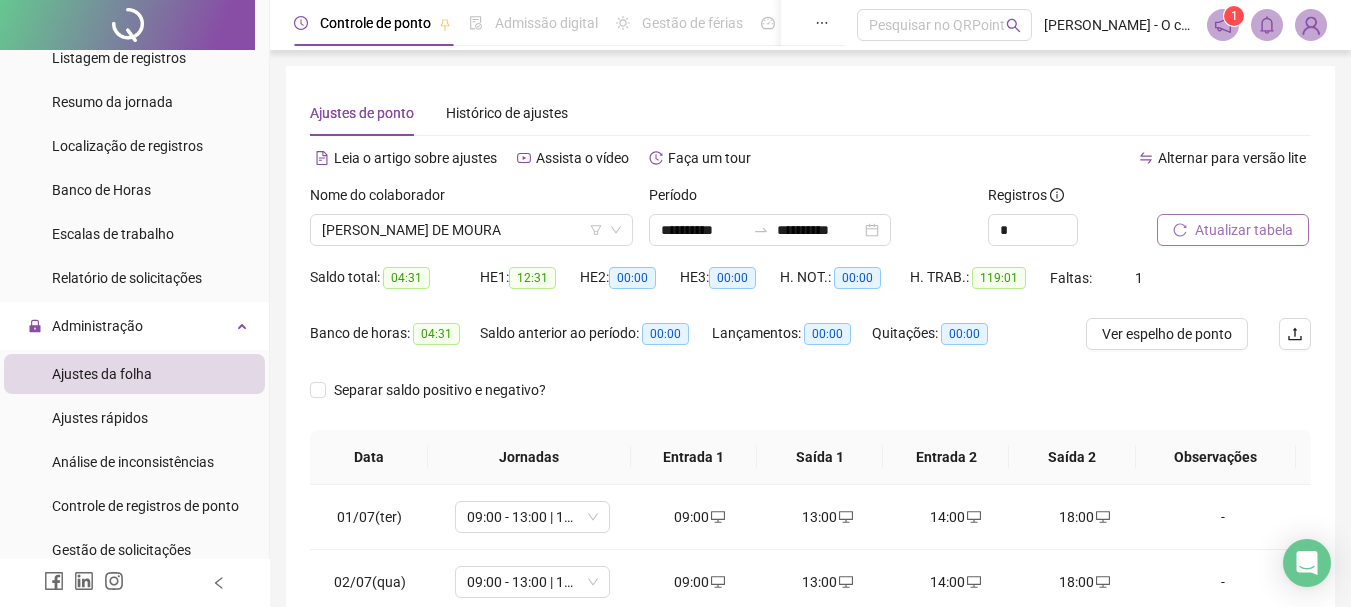 scroll, scrollTop: 415, scrollLeft: 0, axis: vertical 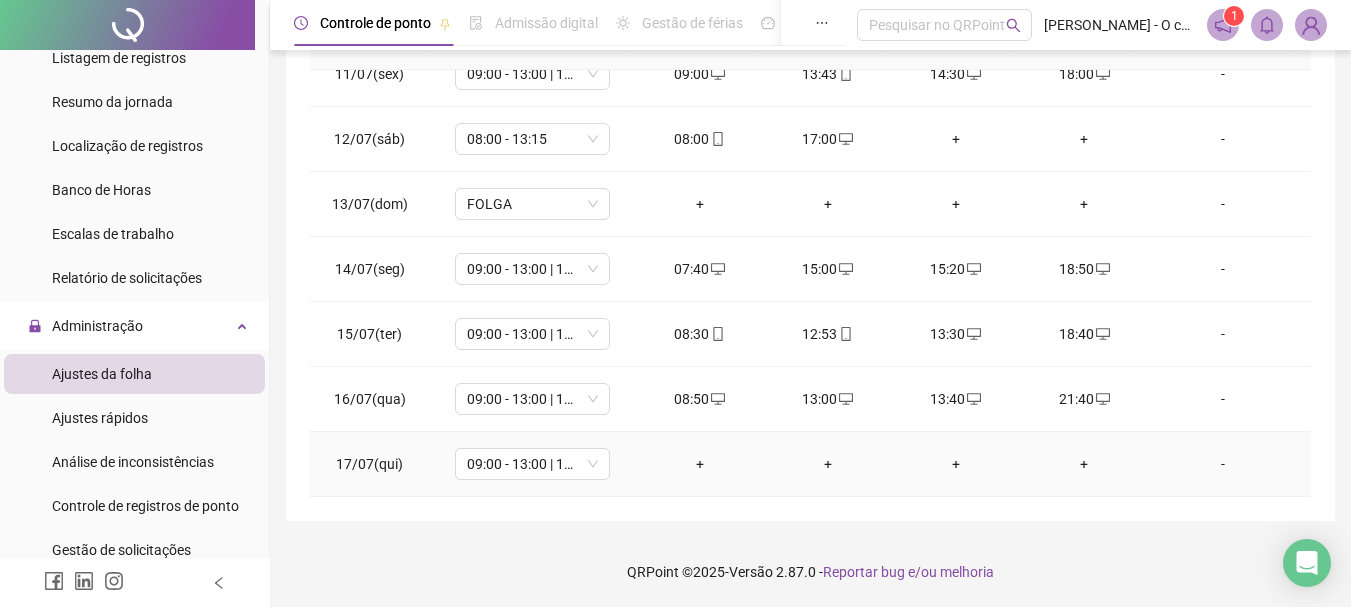 click on "+" at bounding box center (700, 464) 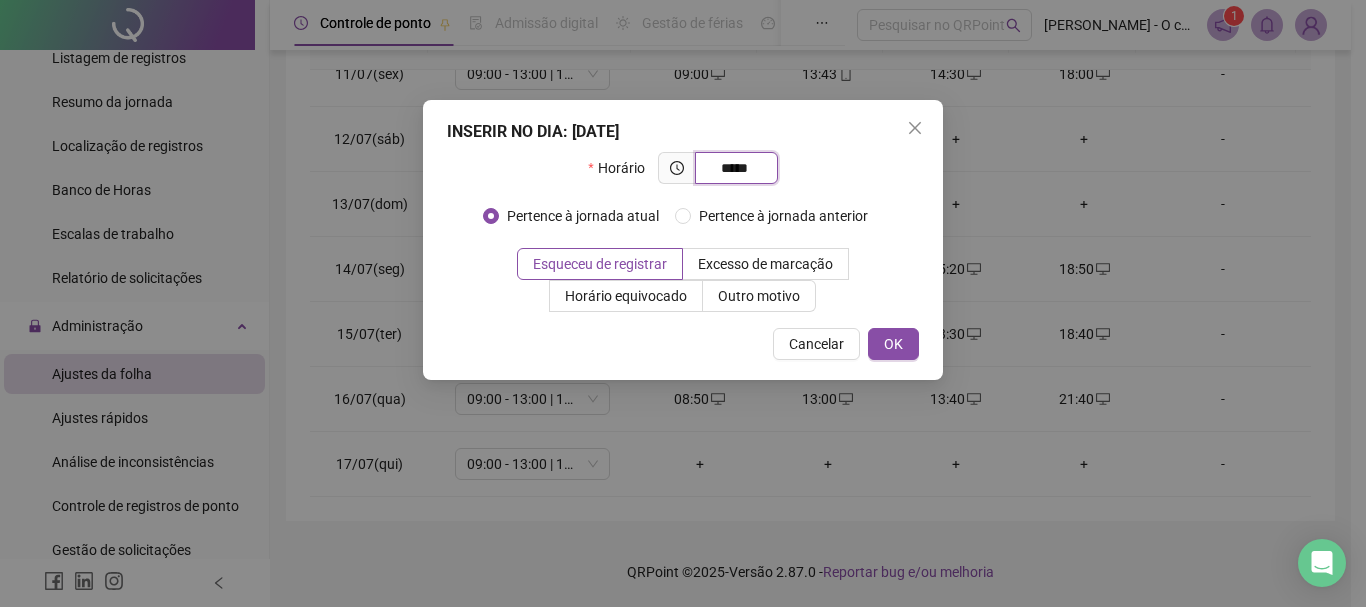 type on "*****" 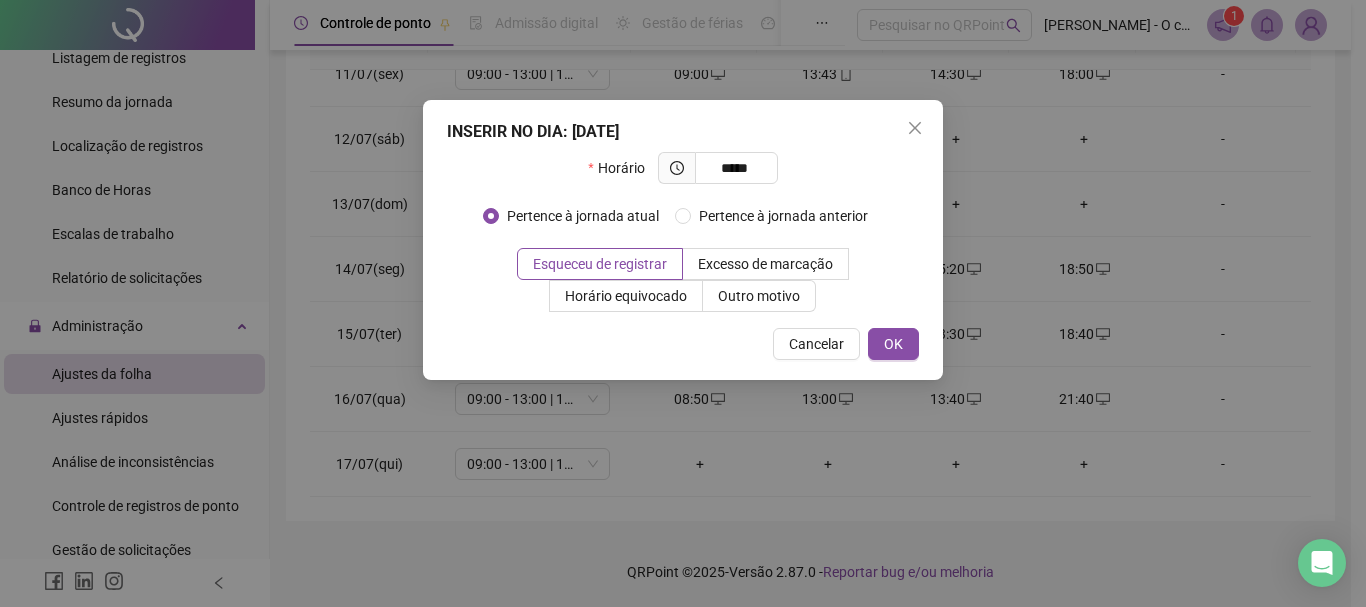 click on "INSERIR NO DIA :   [DATE] Horário ***** Pertence à jornada atual Pertence à jornada anterior Esqueceu de registrar Excesso de marcação Horário equivocado Outro motivo Motivo Cancelar OK" at bounding box center [683, 240] 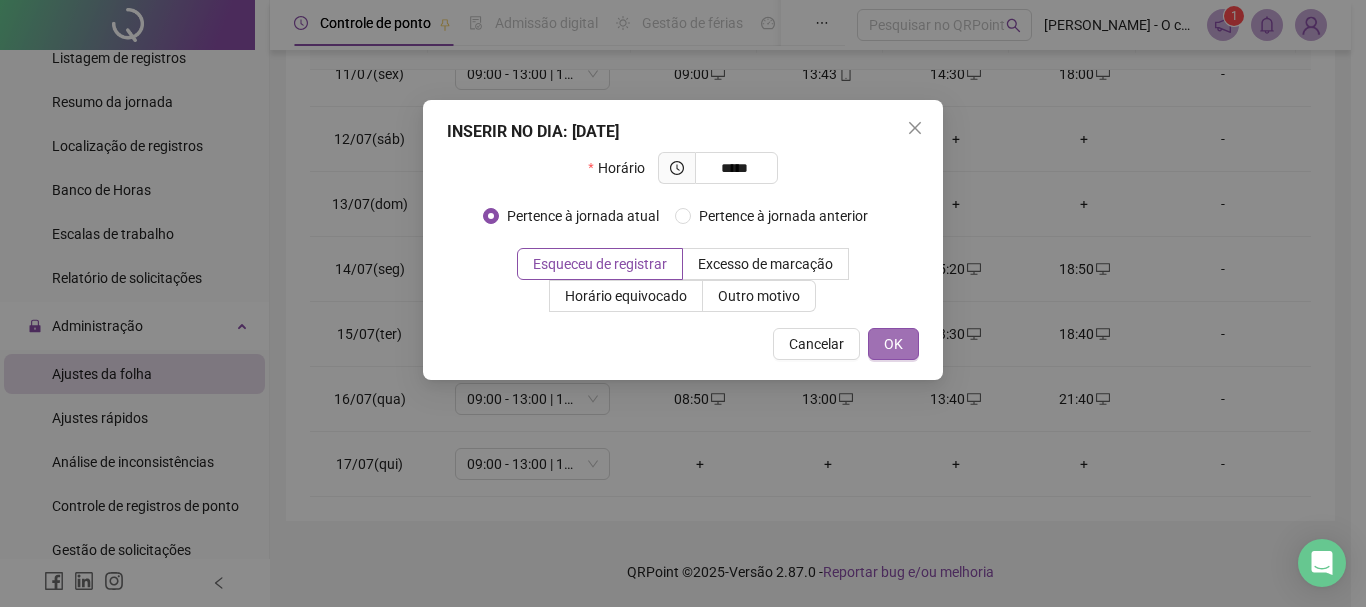 click on "OK" at bounding box center (893, 344) 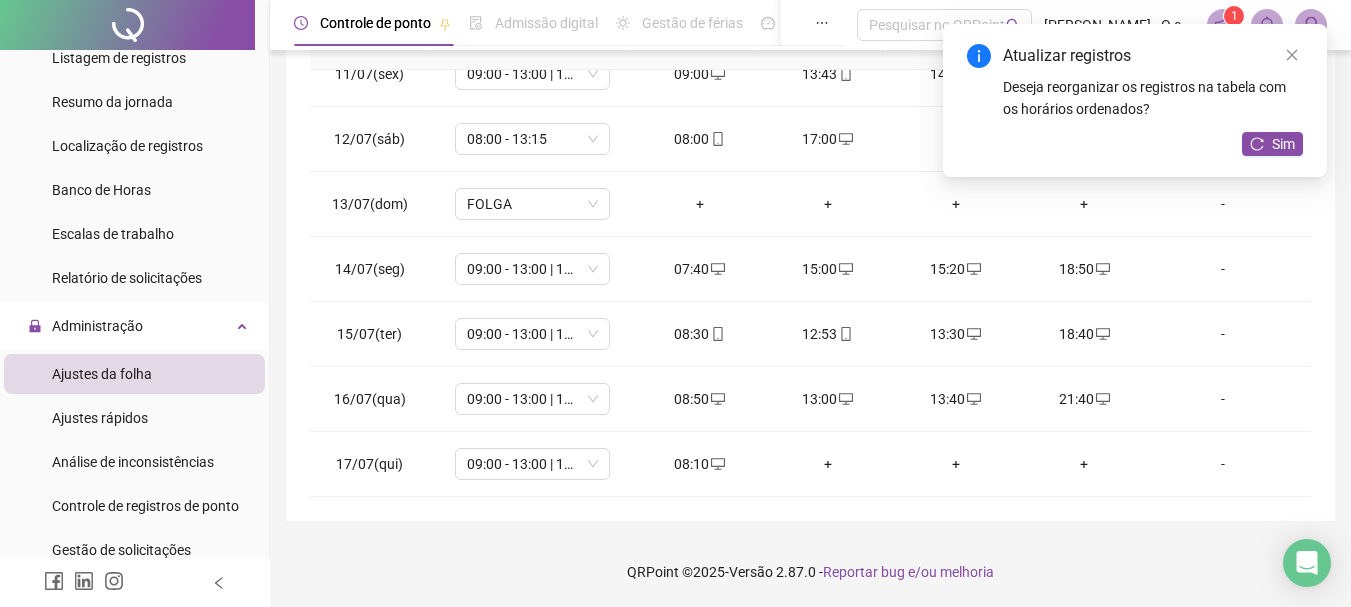 drag, startPoint x: 1290, startPoint y: 57, endPoint x: 1224, endPoint y: 190, distance: 148.47559 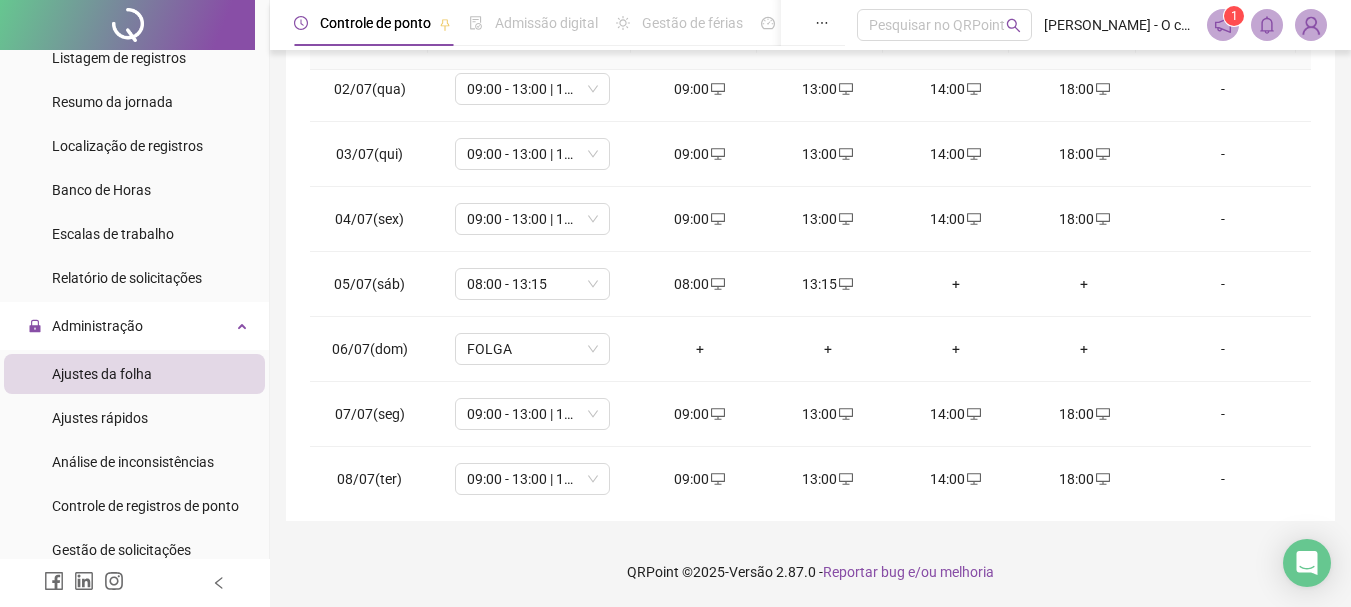 scroll, scrollTop: 0, scrollLeft: 0, axis: both 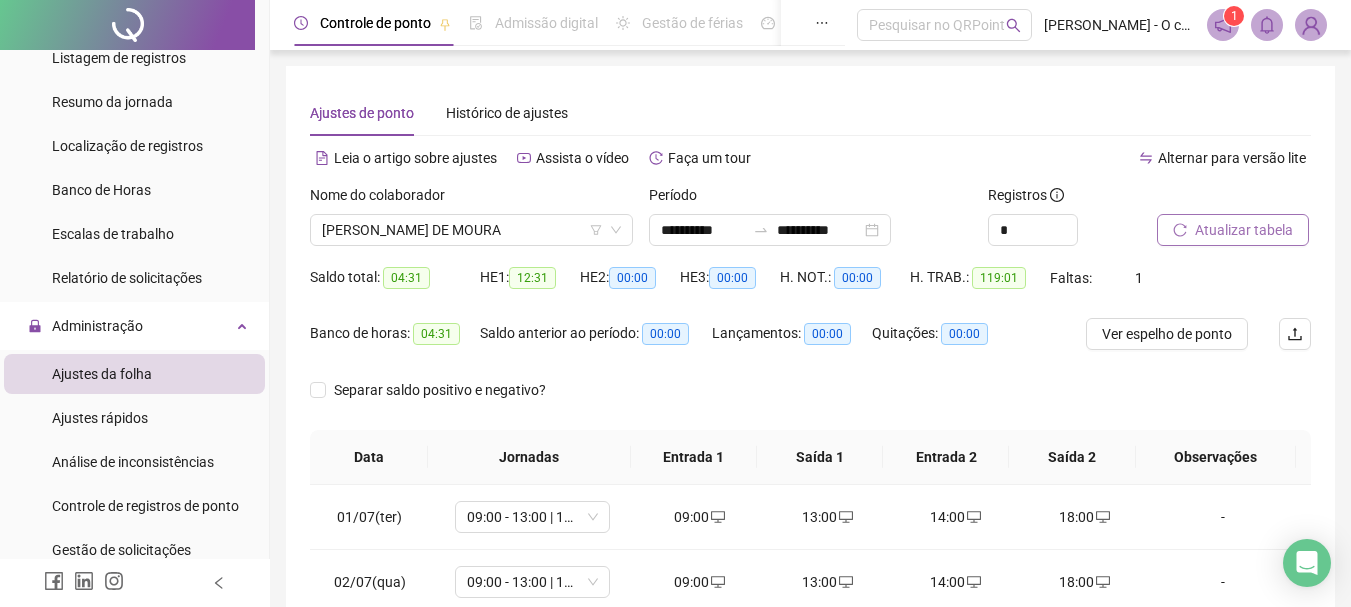click on "Atualizar tabela" at bounding box center (1244, 230) 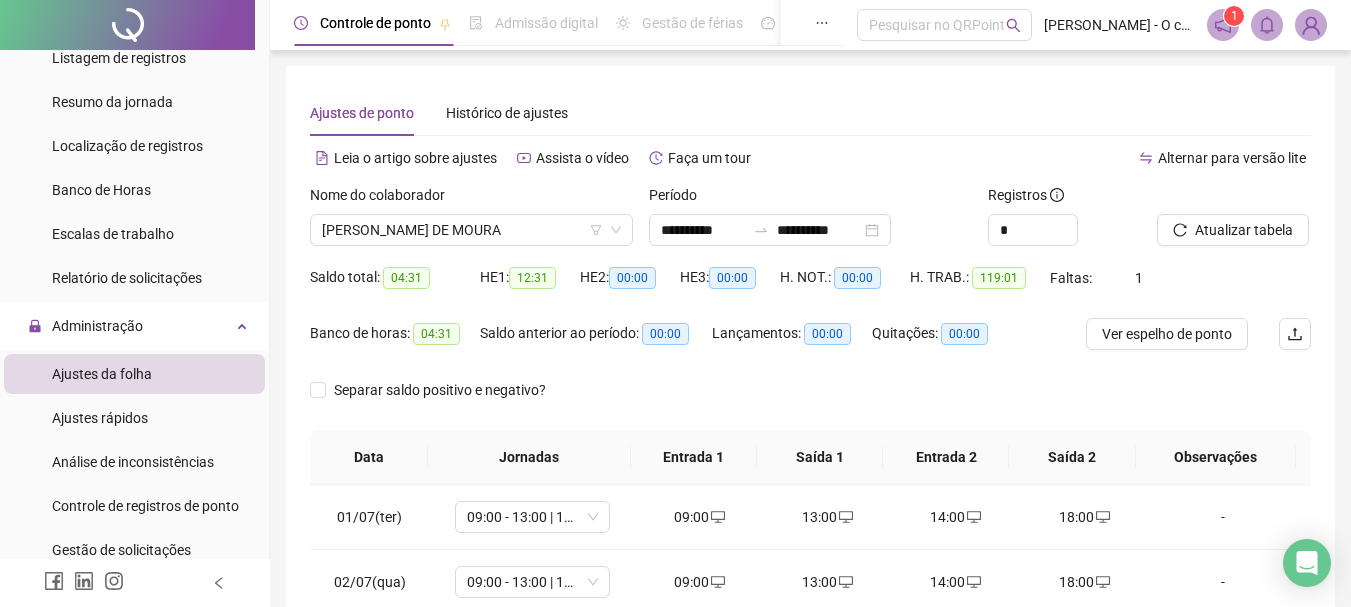 scroll, scrollTop: 200, scrollLeft: 0, axis: vertical 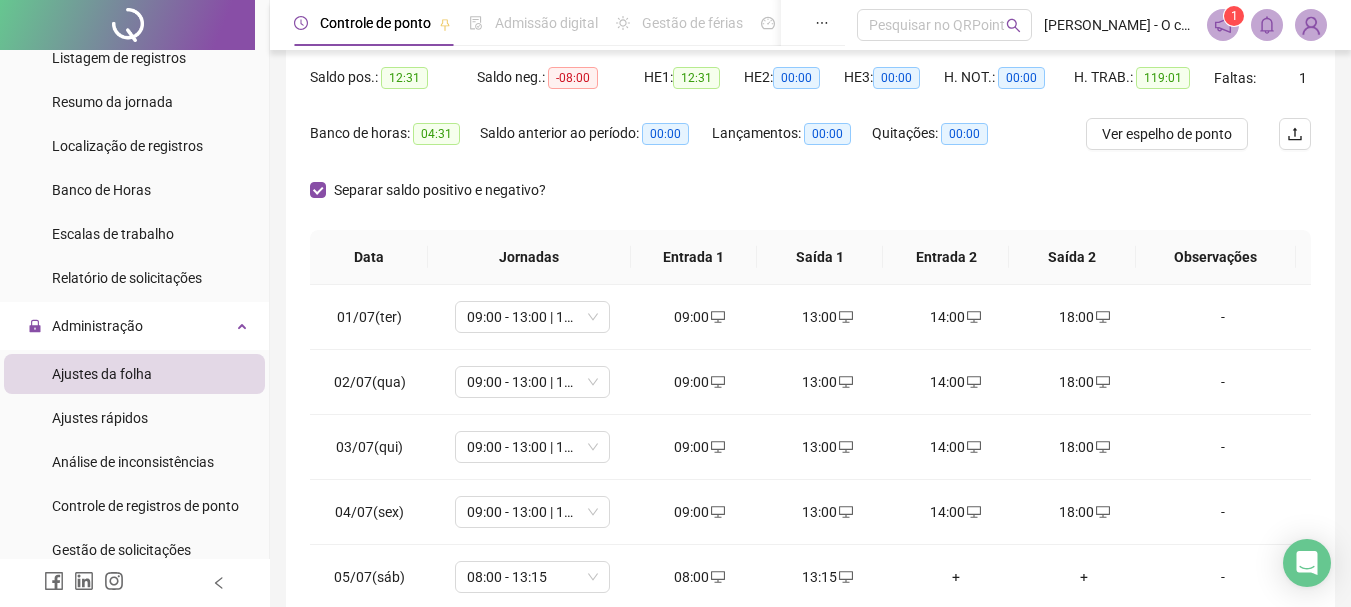 click on "04:31" at bounding box center (436, 134) 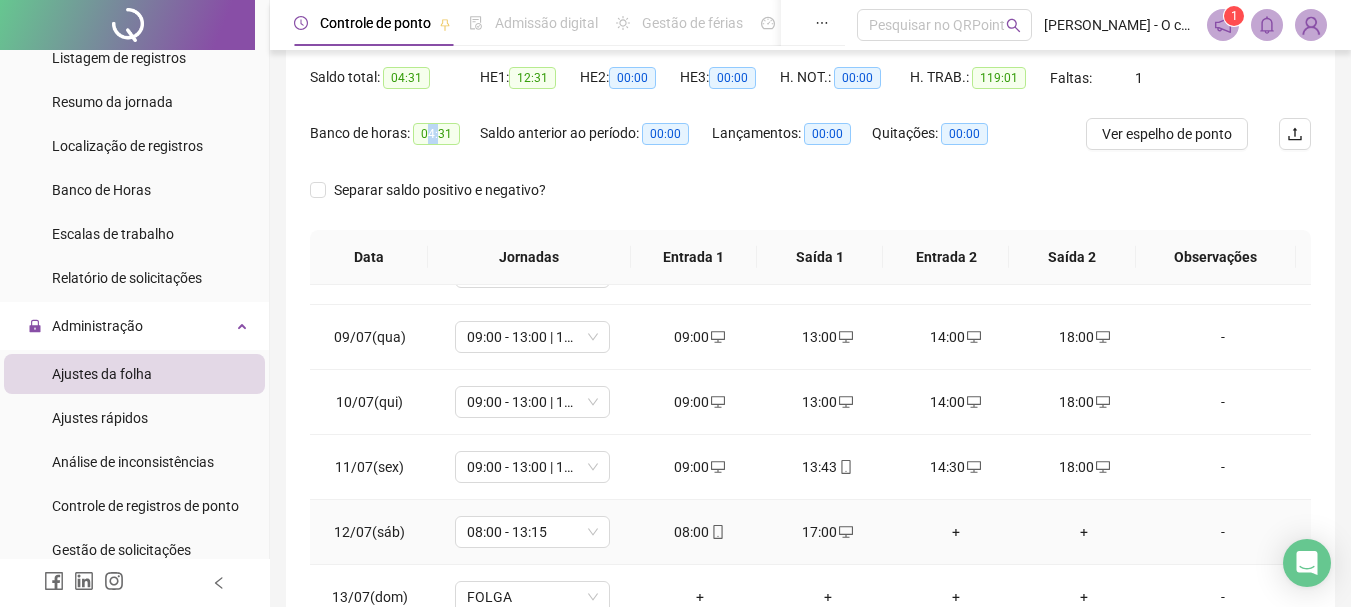 scroll, scrollTop: 678, scrollLeft: 0, axis: vertical 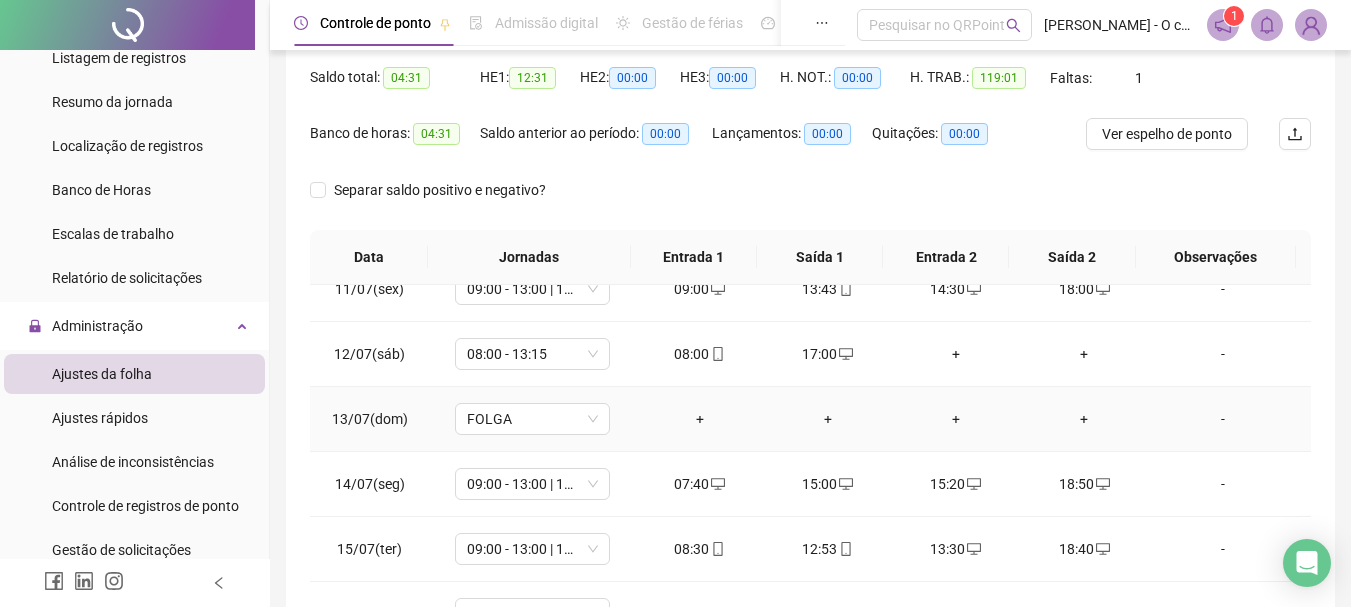 click on "+" at bounding box center [700, 419] 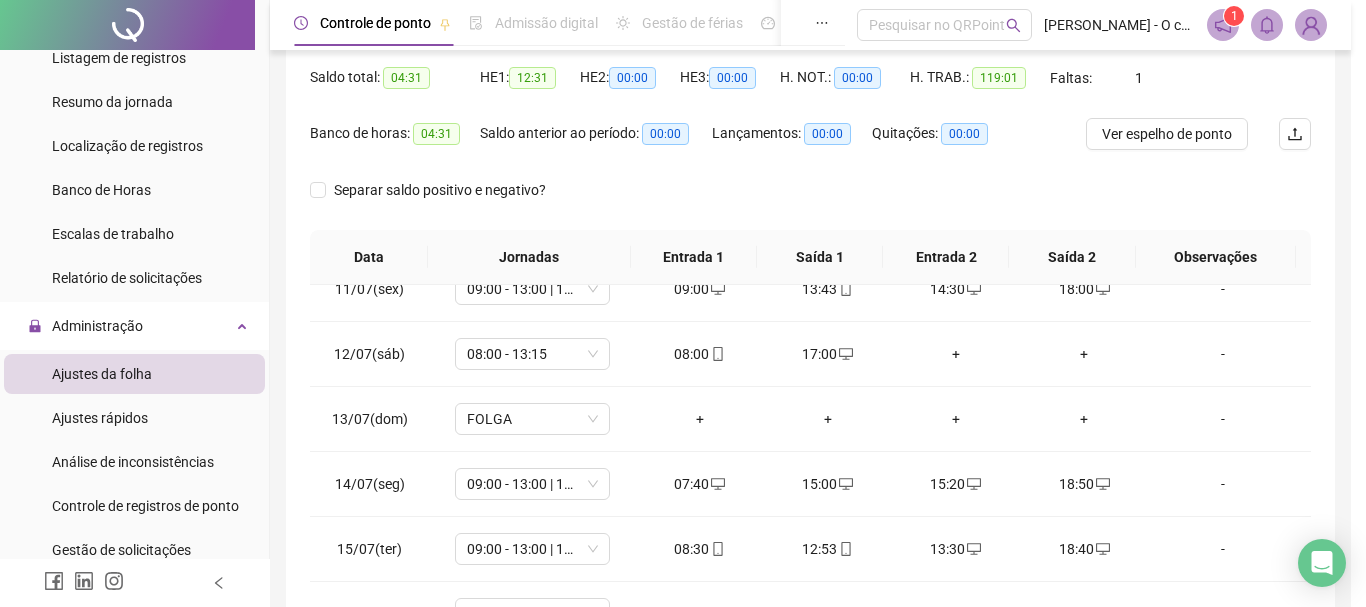 click on "Página inicial Cadastros Empregadores Locais de trabalho Escalas Colaboradores Grupos de acesso Calendário de feriados Regras de horas Relatórios Listagem de colaboradores Listagem de atrasos Folha de ponto Listagem de registros Resumo da jornada Localização de registros Banco de Horas Escalas de trabalho Relatório de solicitações Administração Ajustes da folha Ajustes rápidos Análise de inconsistências Controle de registros de ponto Gestão de solicitações Ocorrências Validar protocolo Link para Registro Rápido Exportações Integrações CSV Domínio OneFlow Alterdata SAP Aceite de uso Atestado técnico Gerar QRCode Financeiro Central de ajuda Clube QR - Beneficios Controle de ponto Admissão digital Gestão de férias Painel do DP Folha de pagamento   Pesquisar no QRPoint Robison Moura - O chefao Pneus 1 Ajustes de ponto Histórico de ajustes Leia o artigo sobre ajustes Assista o vídeo Faça um tour Alternar para versão lite Nome do colaborador [PERSON_NAME] DE MOURA Período Registros" at bounding box center [675, 103] 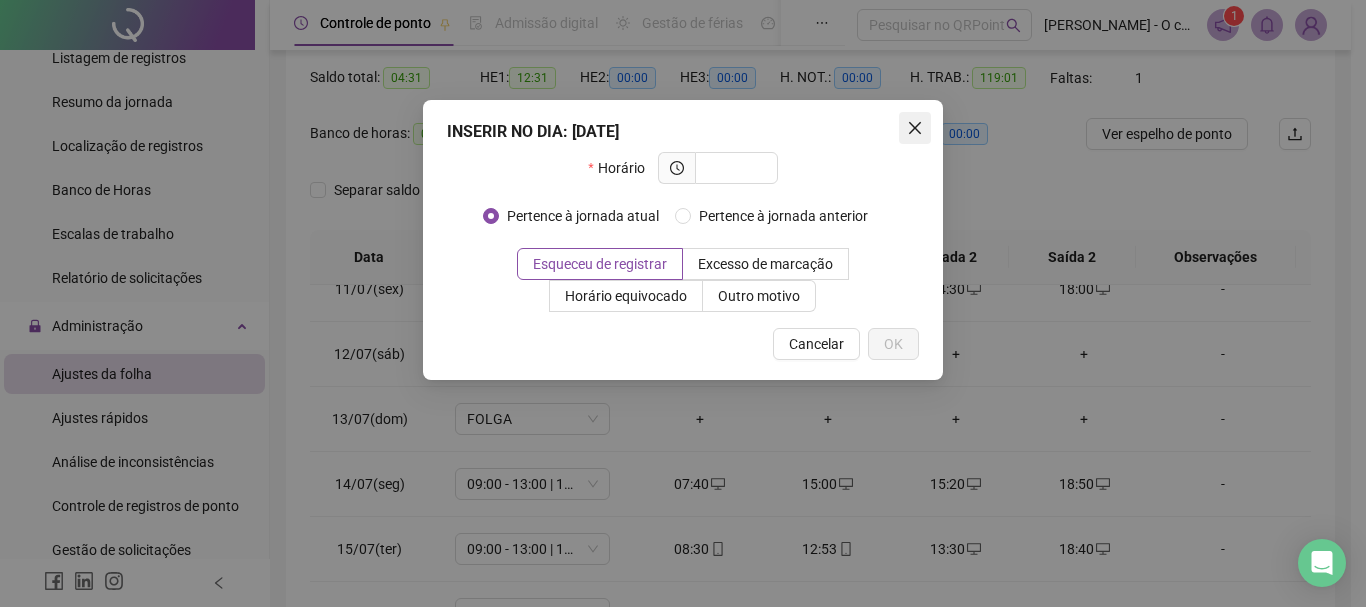 click at bounding box center [915, 128] 